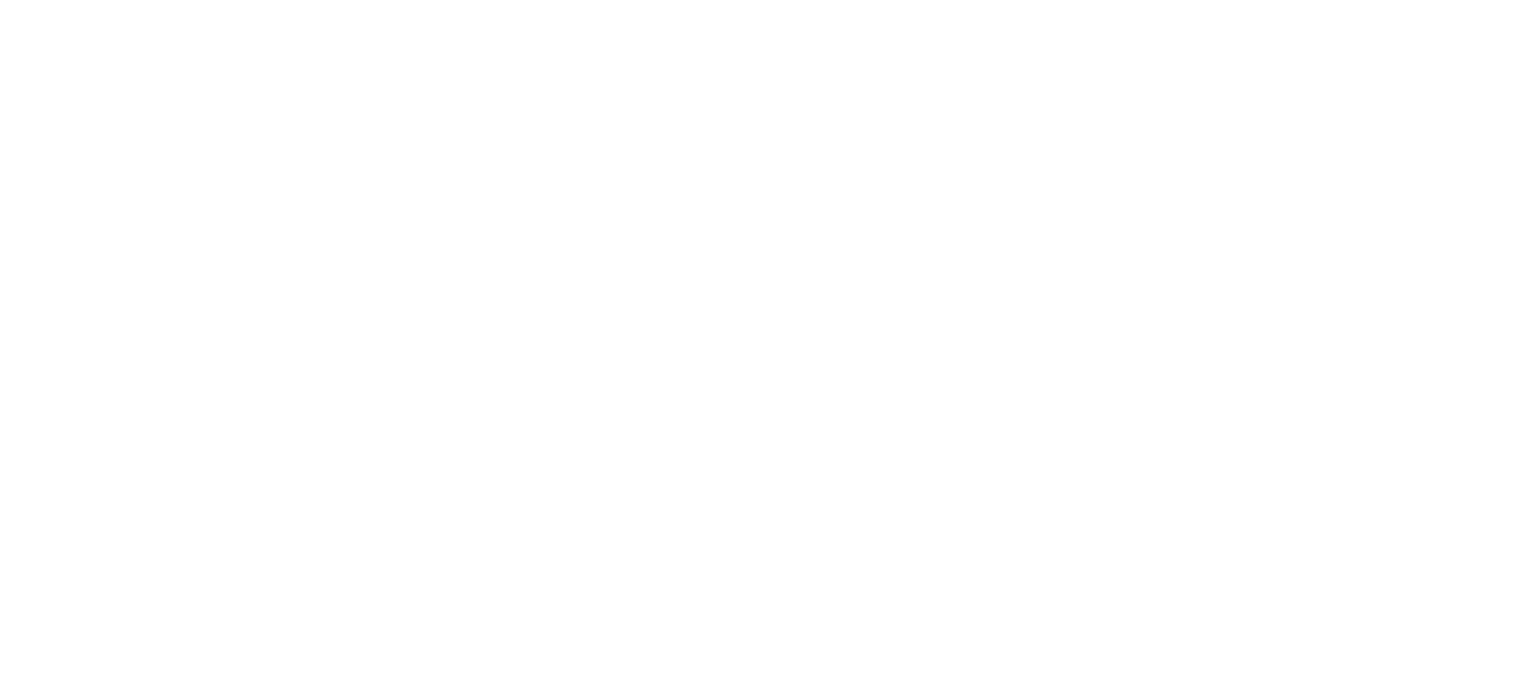 scroll, scrollTop: 0, scrollLeft: 0, axis: both 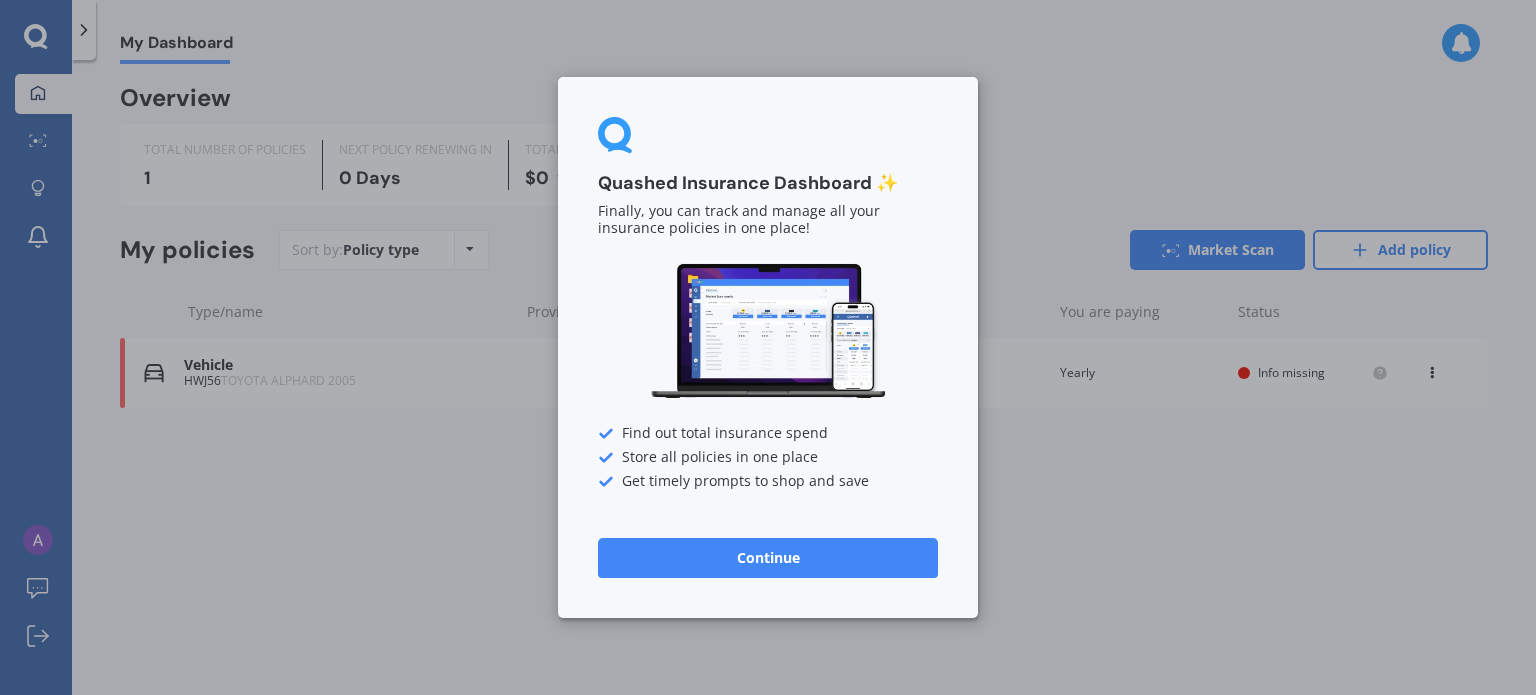 click on "Continue" at bounding box center [768, 558] 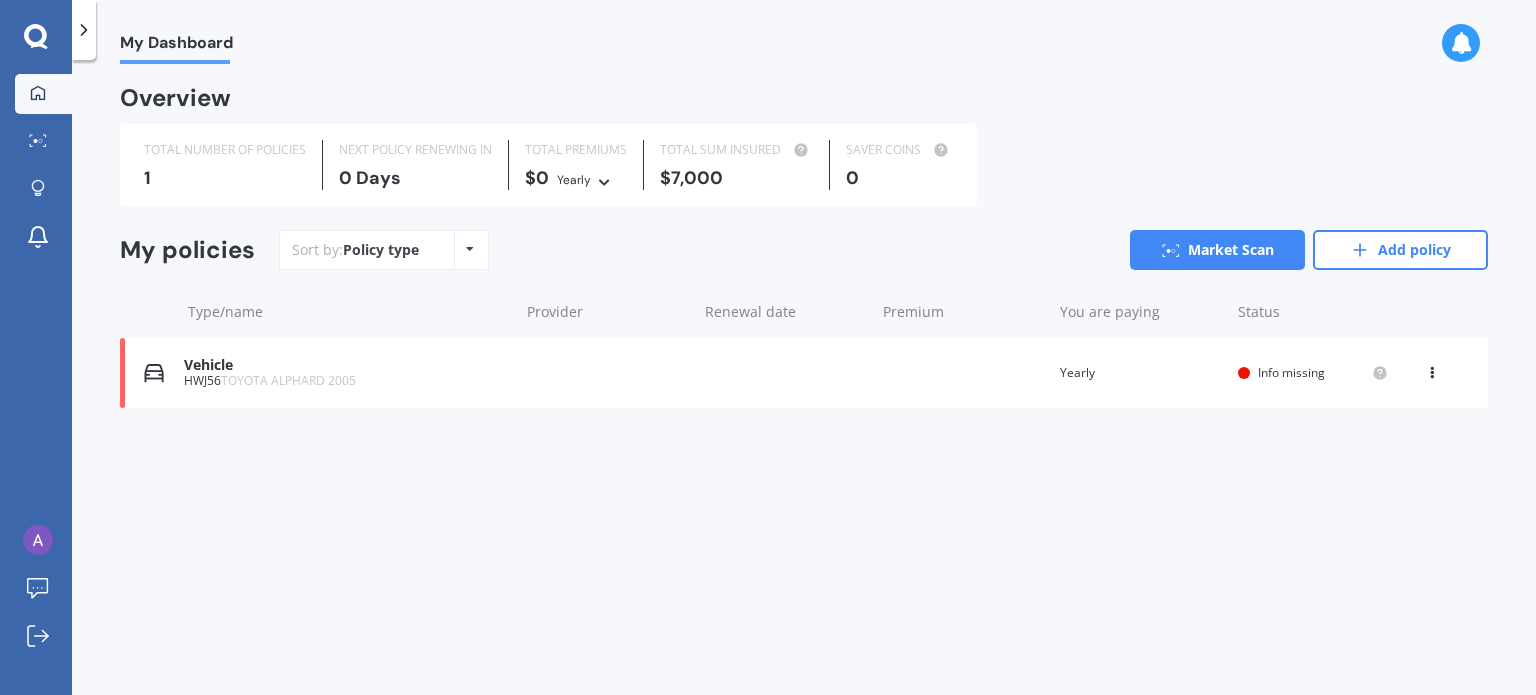 click on "Vehicle HWJ56 TOYOTA ALPHARD 2005 Renewal date Premium You are paying Yearly Status Info missing View option View policy Delete" at bounding box center [804, 373] 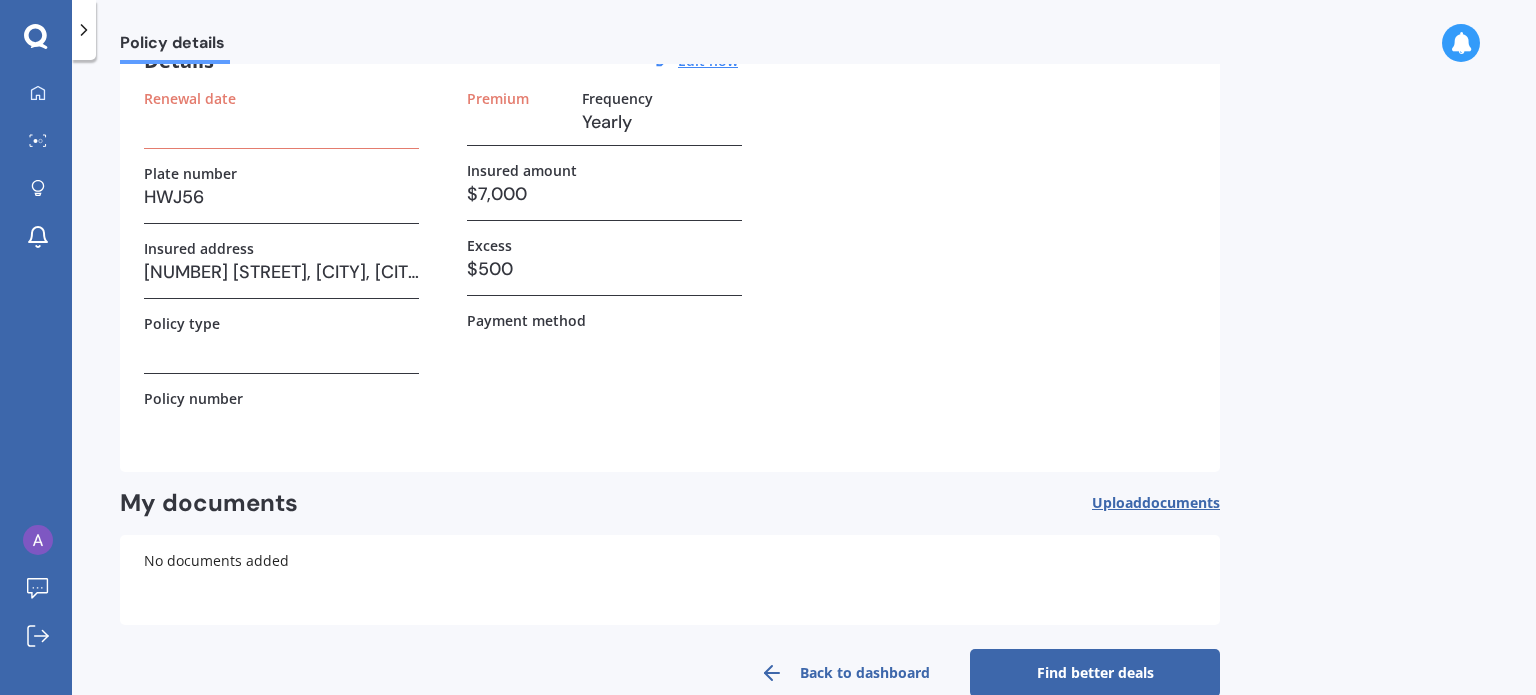 scroll, scrollTop: 111, scrollLeft: 0, axis: vertical 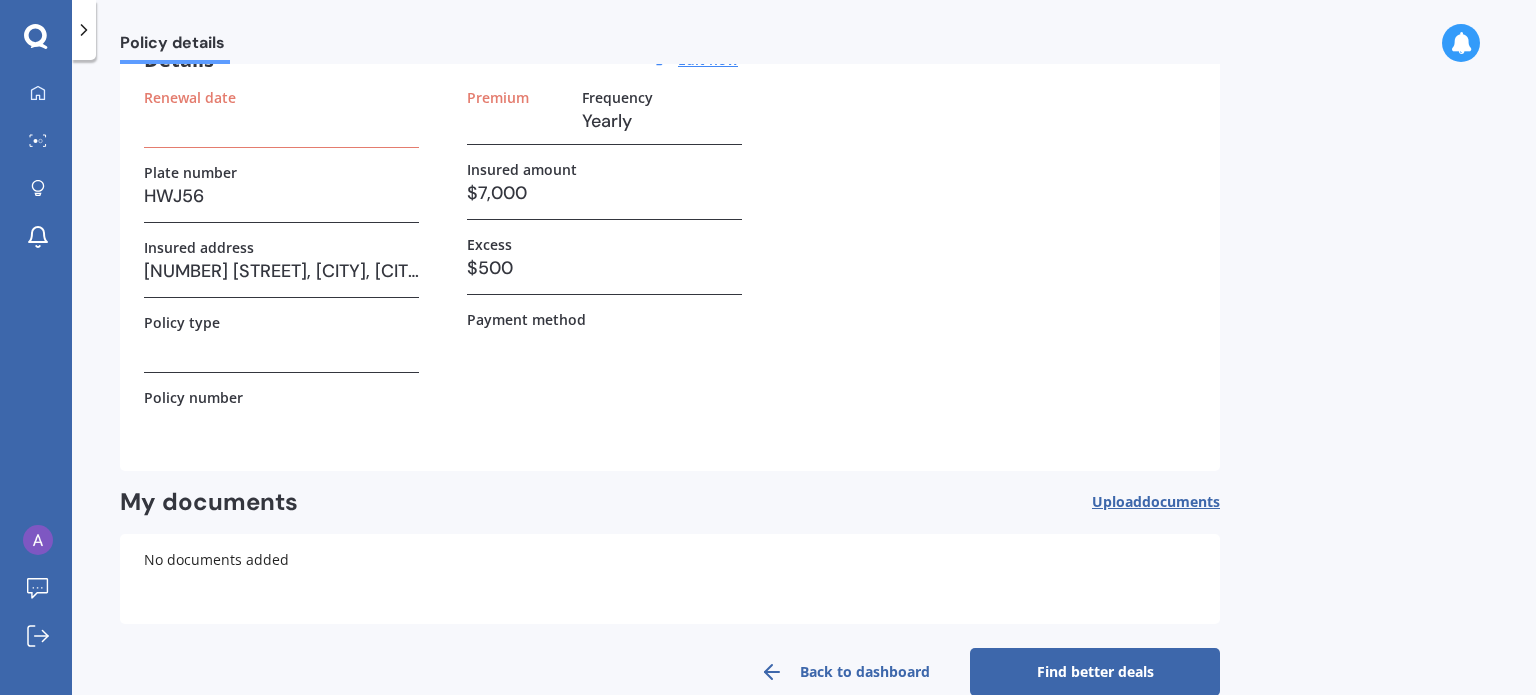 click on "[NUMBER] [STREET], [CITY], [CITY] [POSTAL_CODE]" at bounding box center (281, 271) 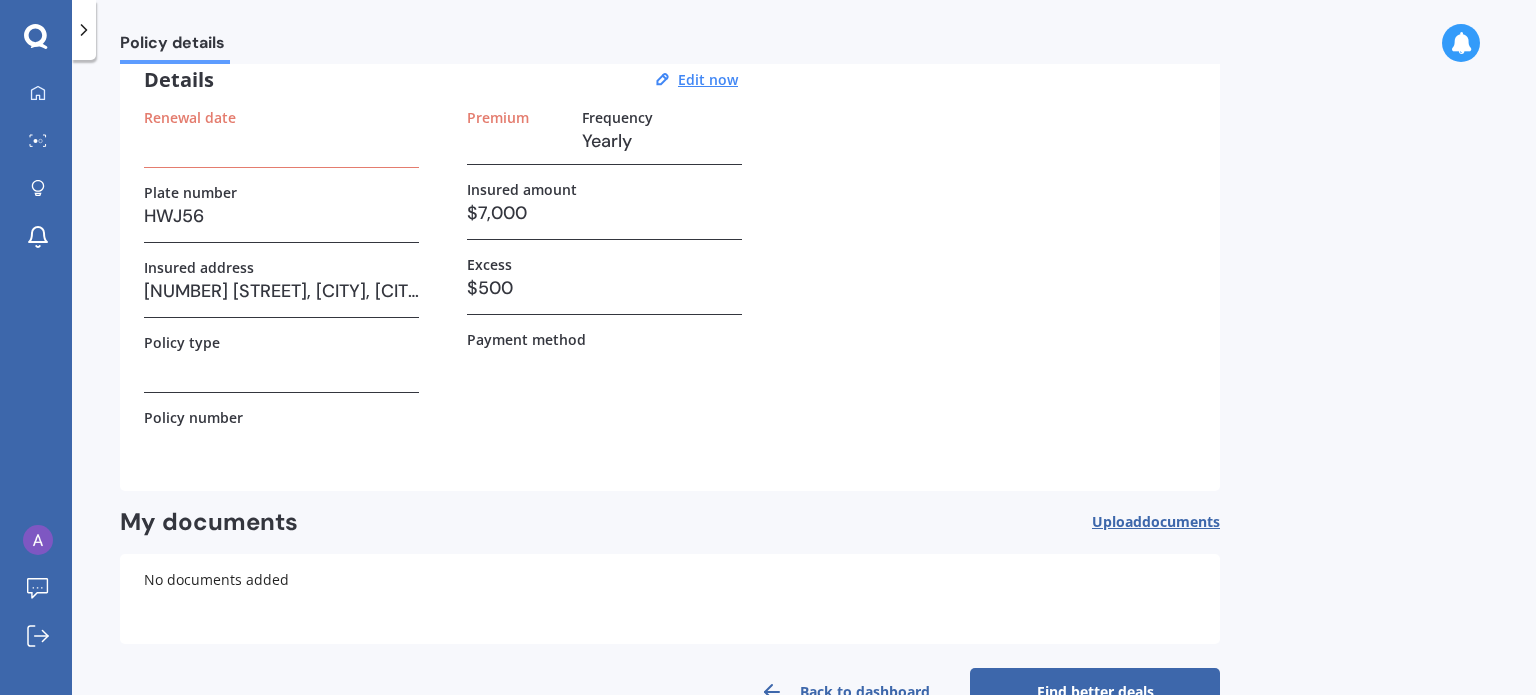 scroll, scrollTop: 0, scrollLeft: 0, axis: both 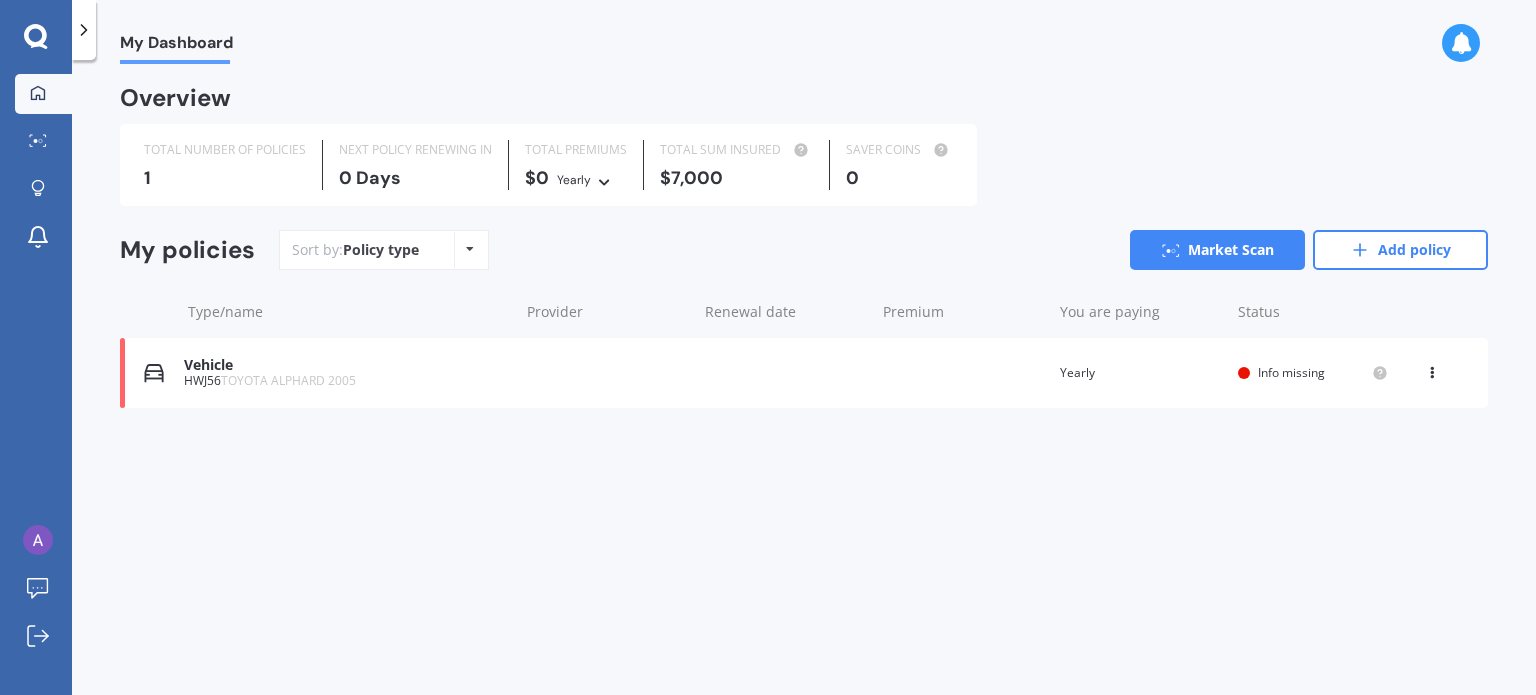 click on "TOTAL NUMBER OF POLICIES" at bounding box center [225, 150] 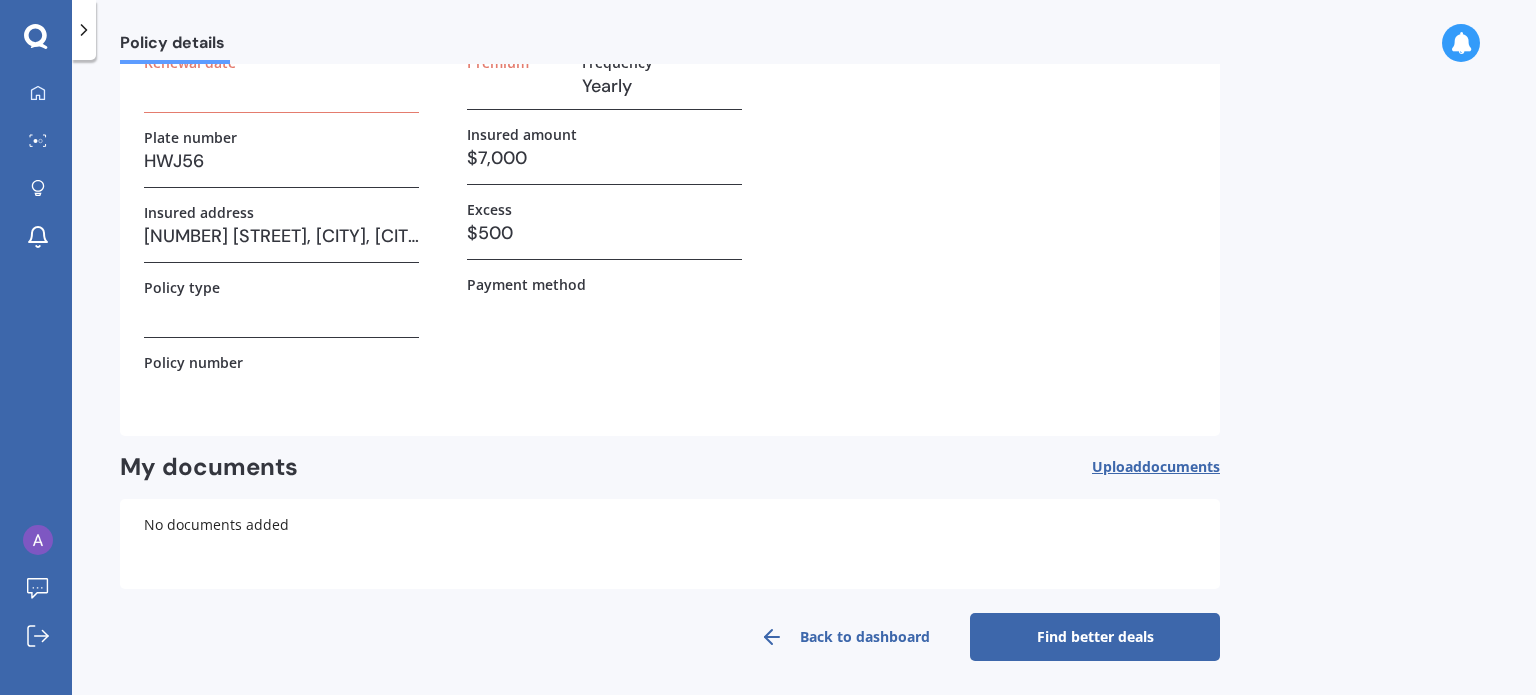 scroll, scrollTop: 0, scrollLeft: 0, axis: both 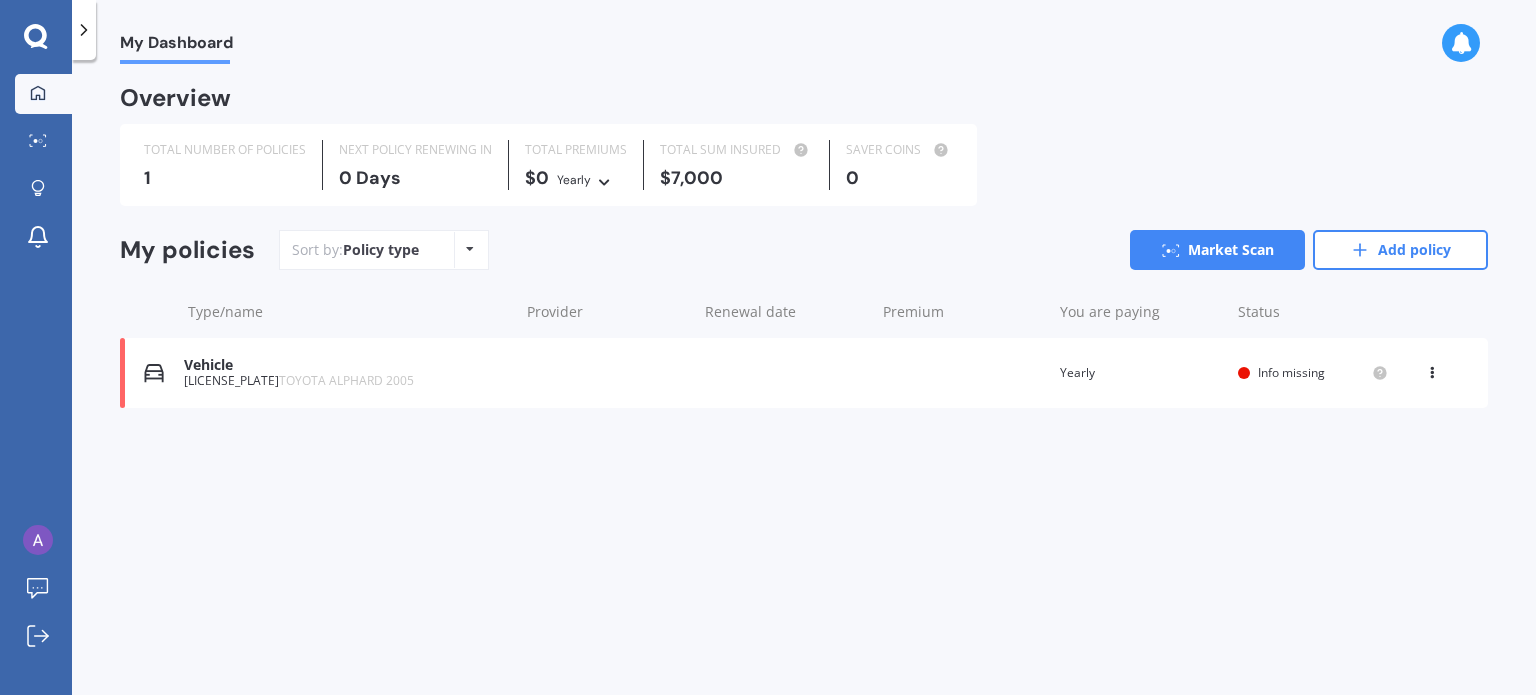 click on "Vehicle HWJ56 TOYOTA ALPHARD 2005 Renewal date Premium You are paying Yearly Status Info missing View option View policy Delete" at bounding box center (804, 373) 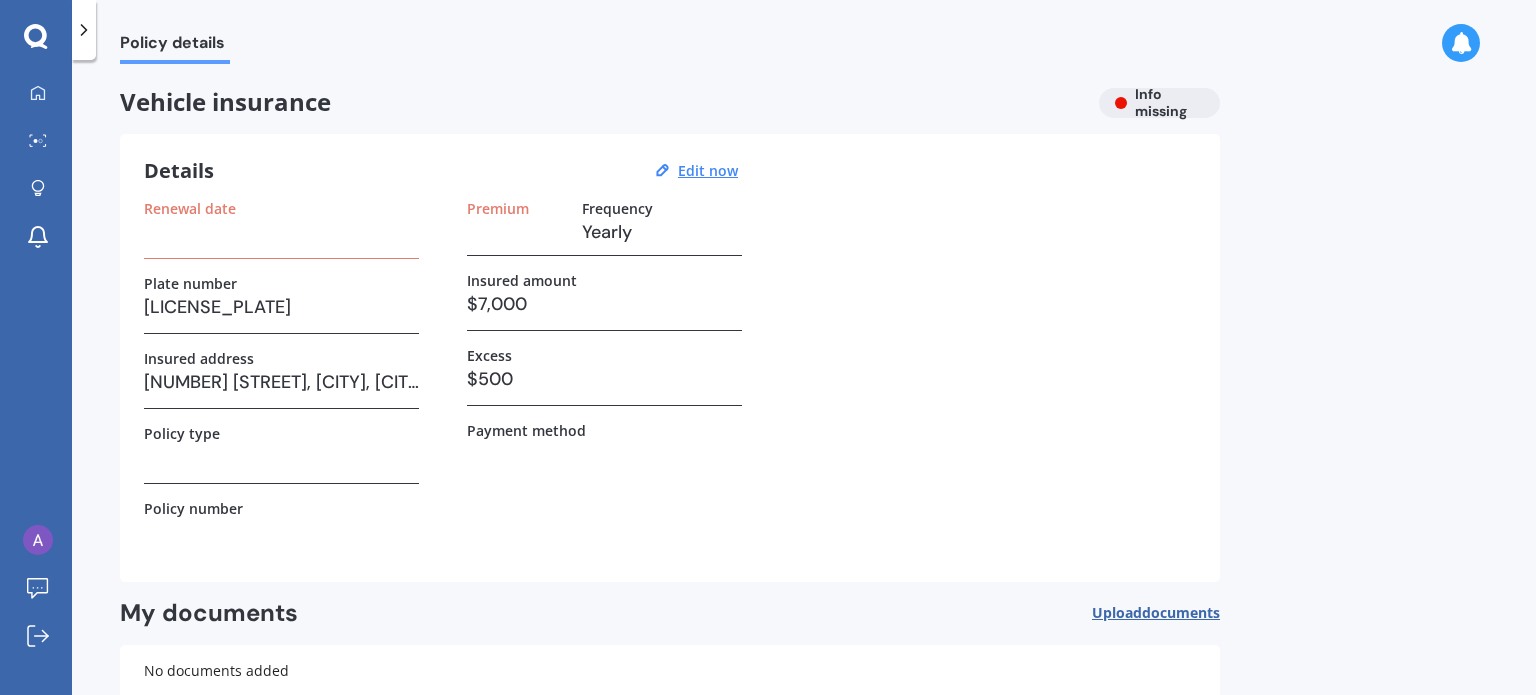 scroll, scrollTop: 0, scrollLeft: 0, axis: both 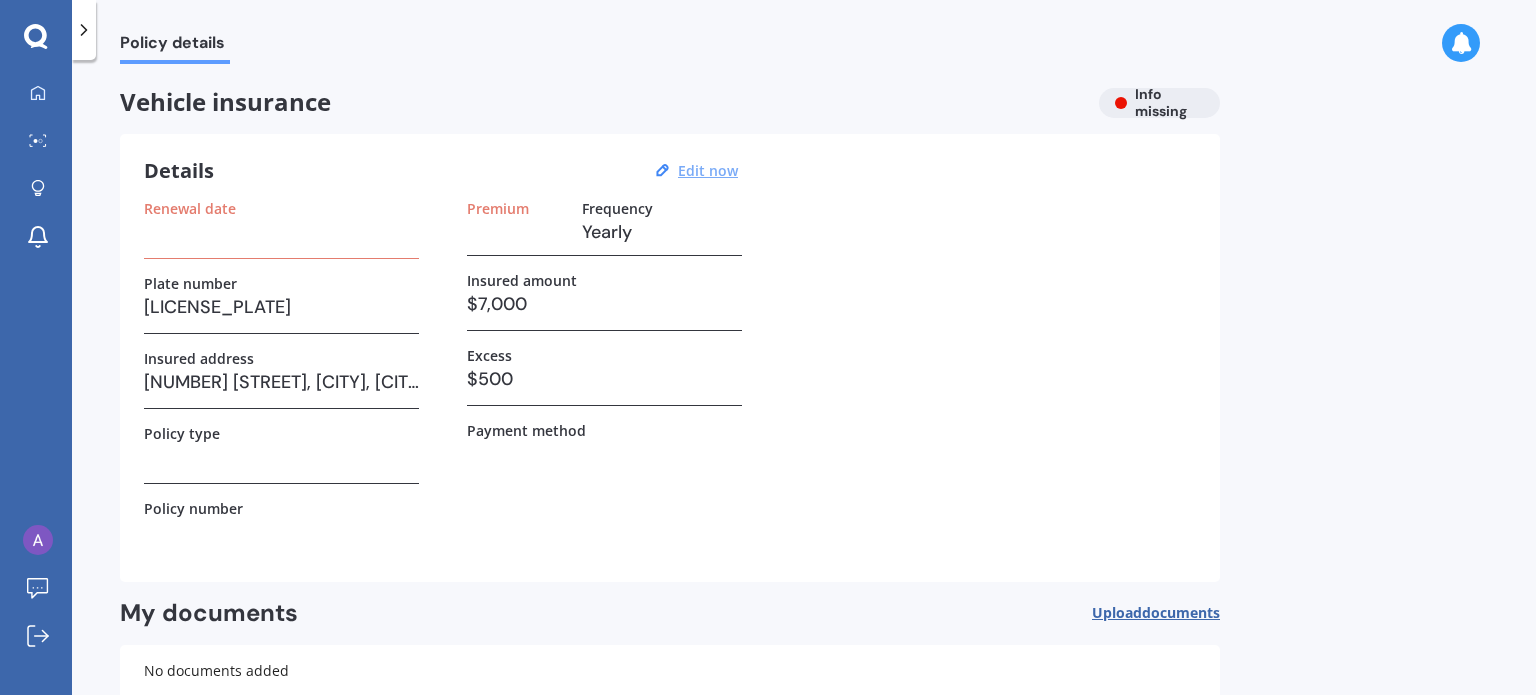 click on "Edit now" at bounding box center [708, 170] 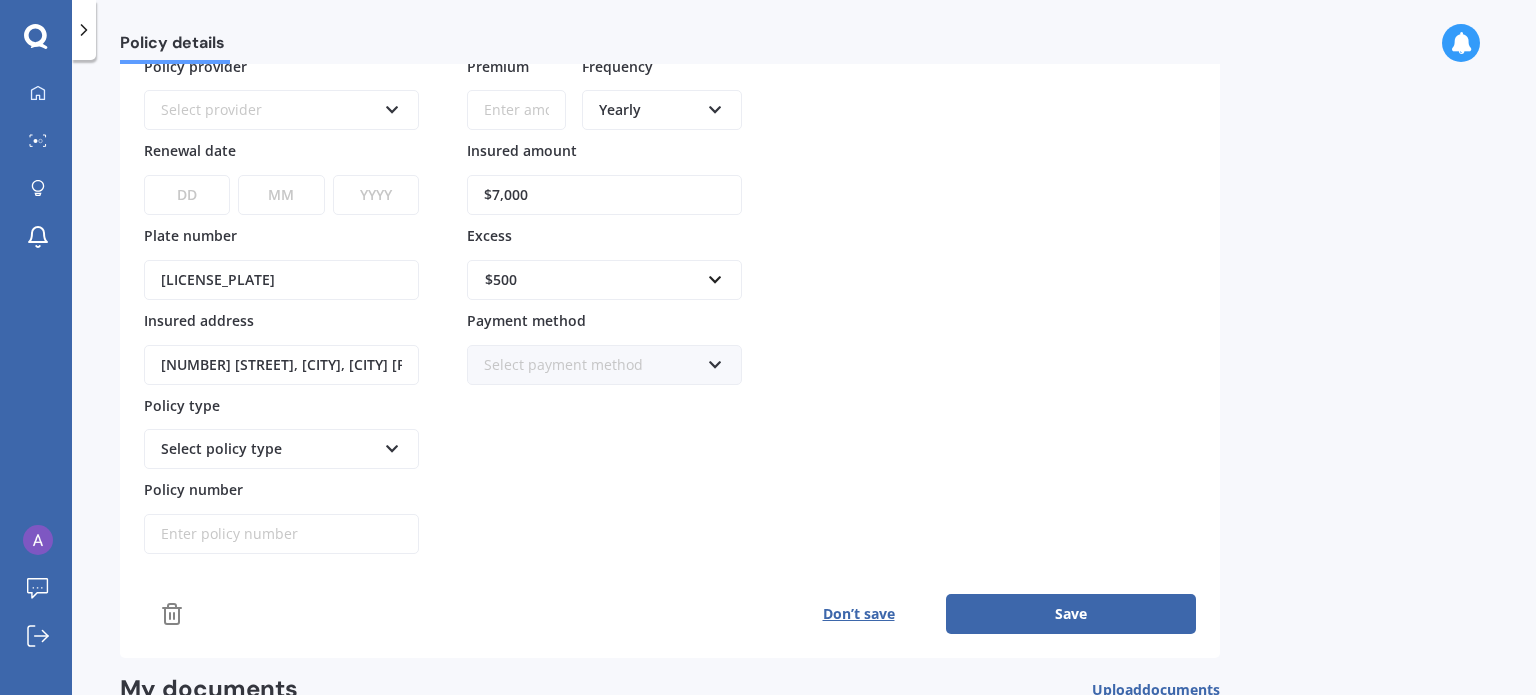 scroll, scrollTop: 0, scrollLeft: 0, axis: both 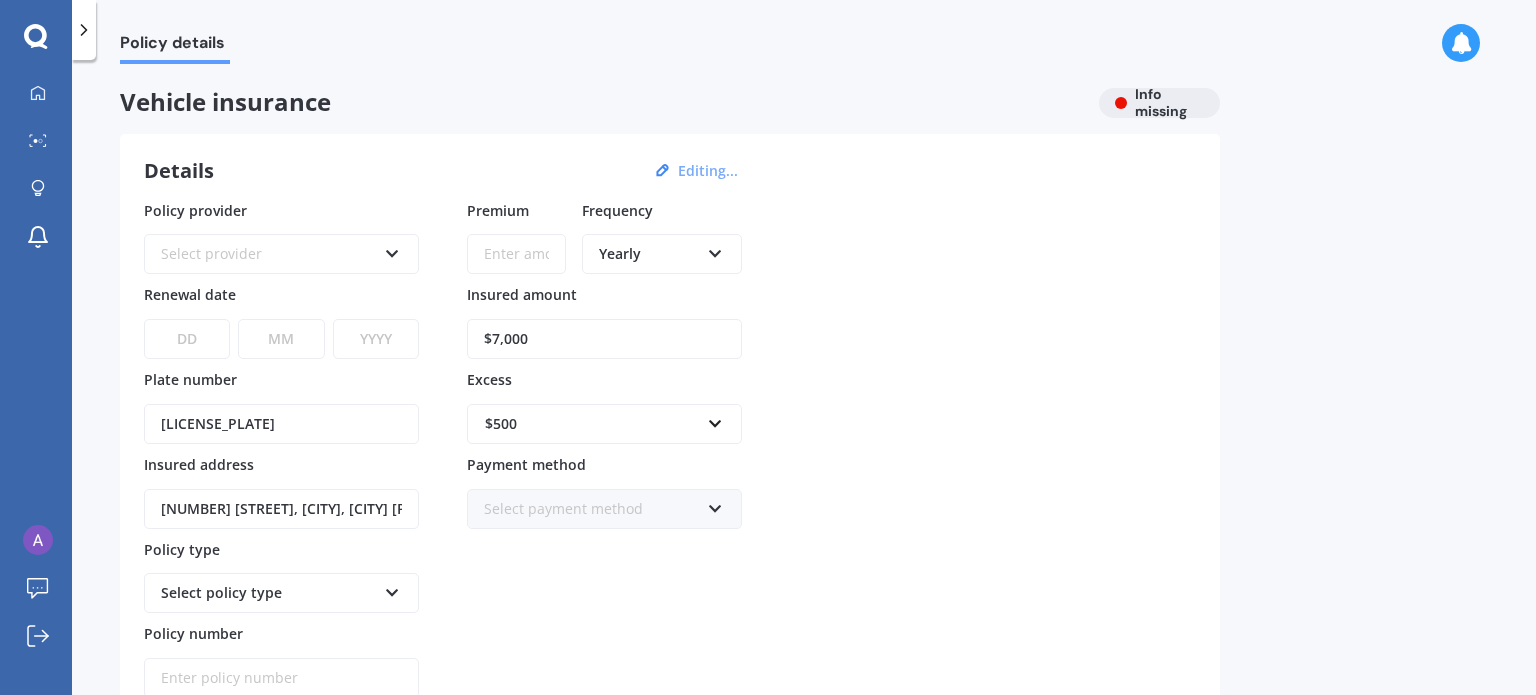 click on "Select provider" at bounding box center (268, 254) 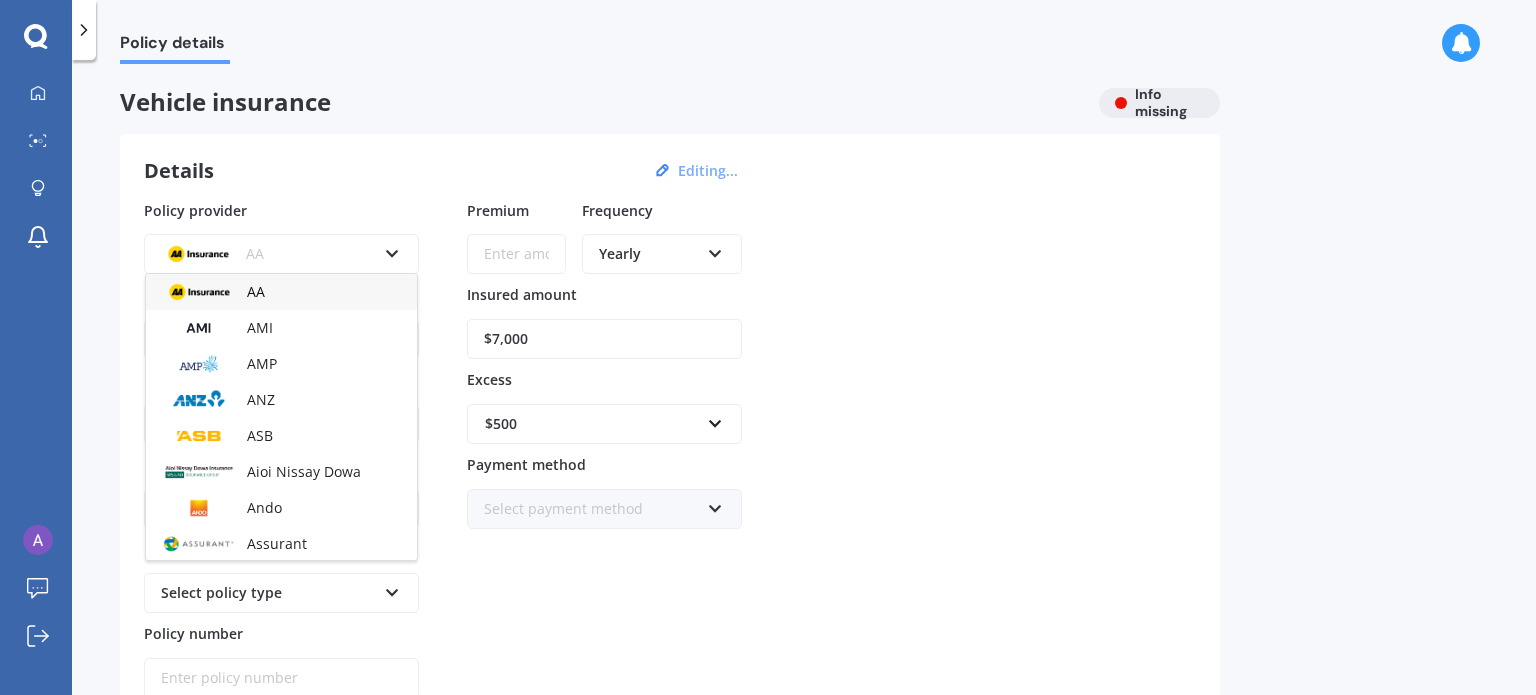 click on "Details Editing..." at bounding box center [444, 171] 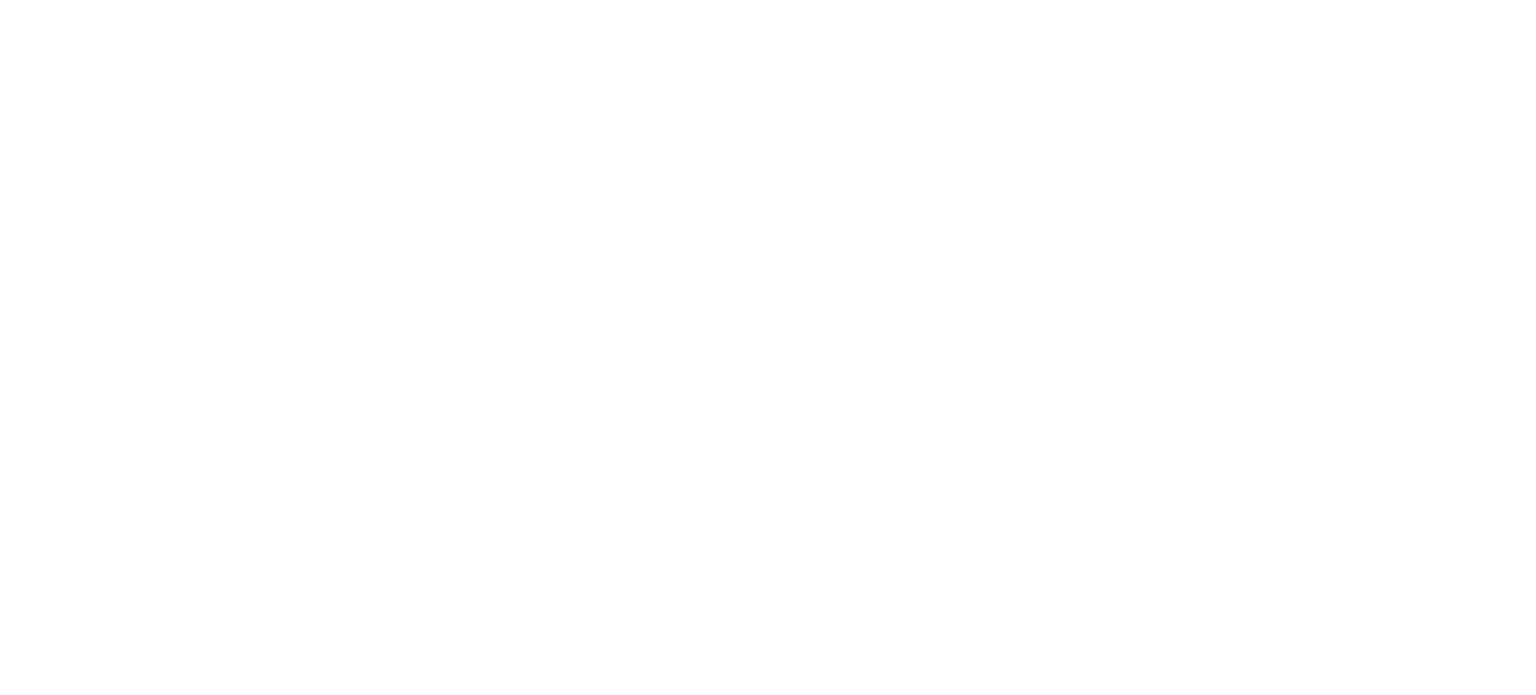 scroll, scrollTop: 0, scrollLeft: 0, axis: both 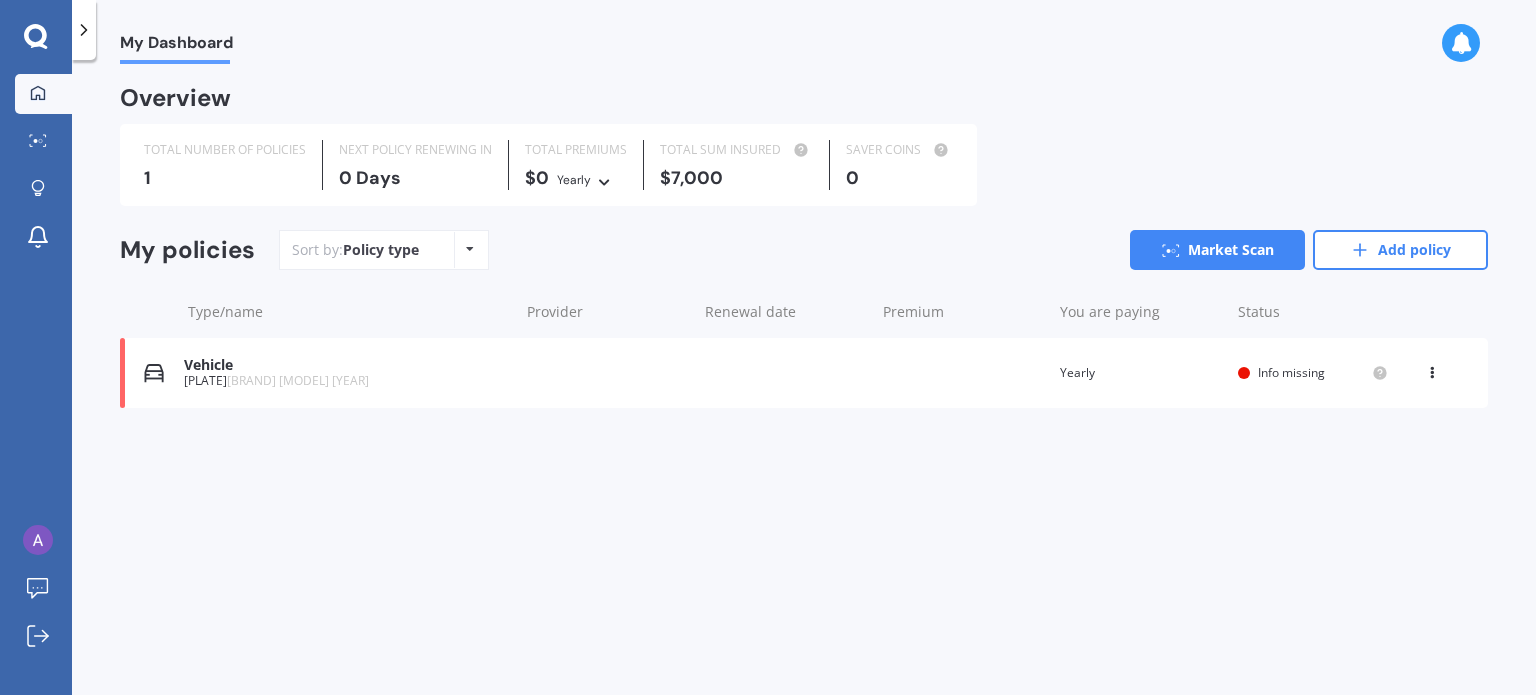 click on "Info missing" at bounding box center [1291, 372] 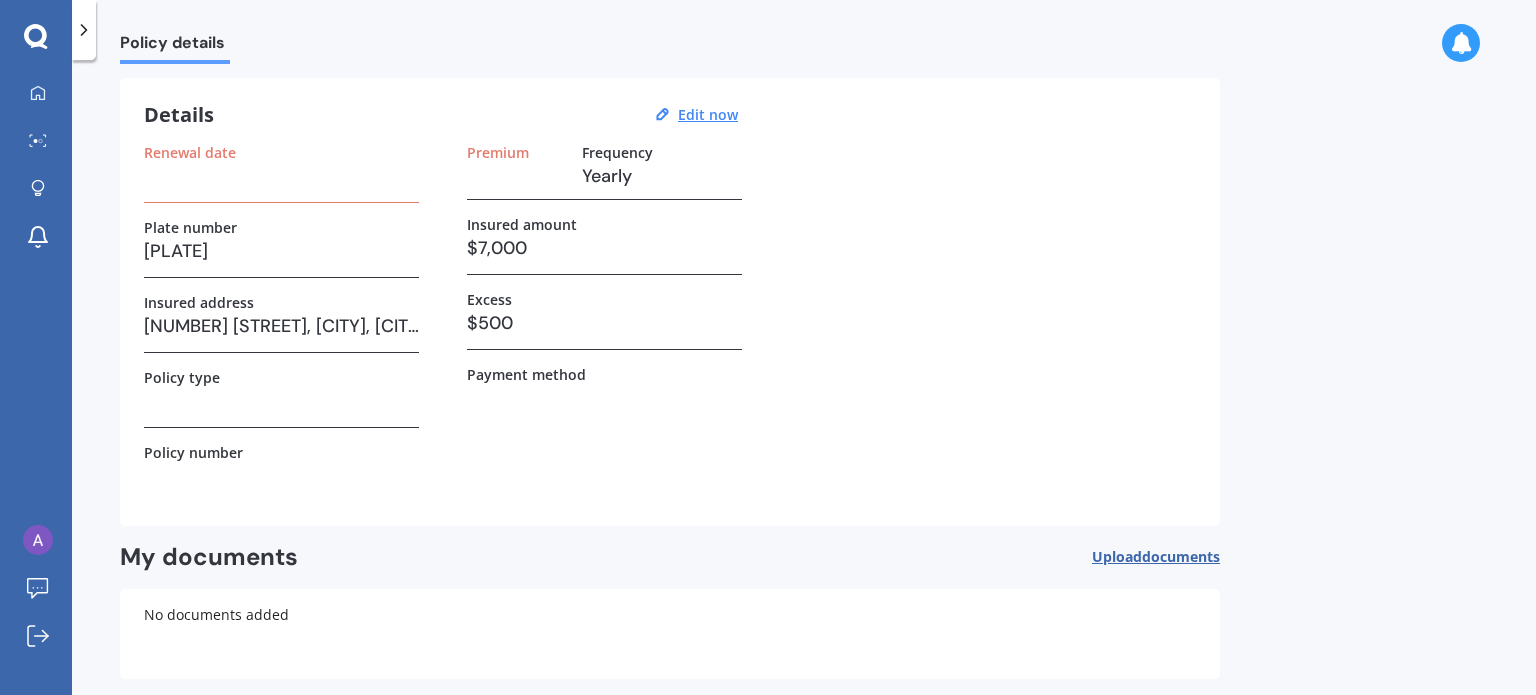 scroll, scrollTop: 0, scrollLeft: 0, axis: both 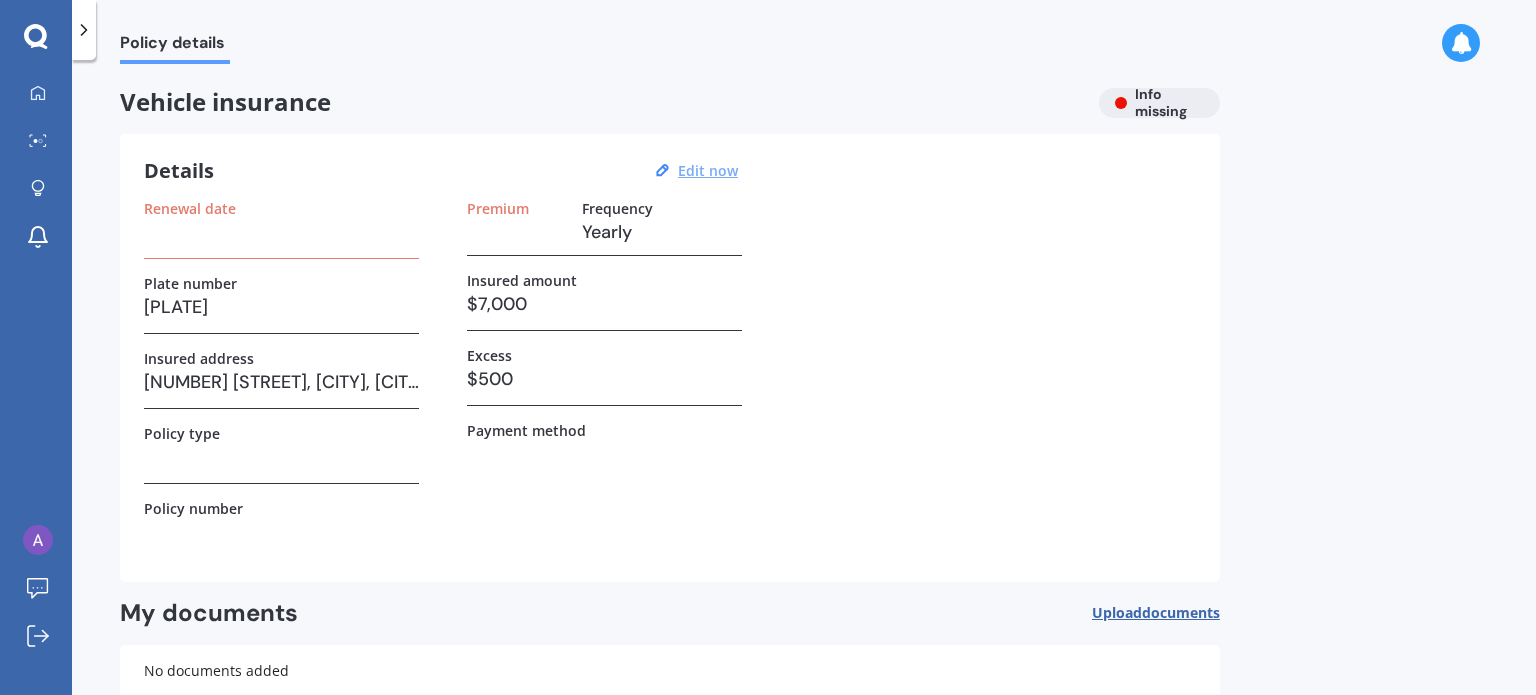 click on "Edit now" at bounding box center [708, 170] 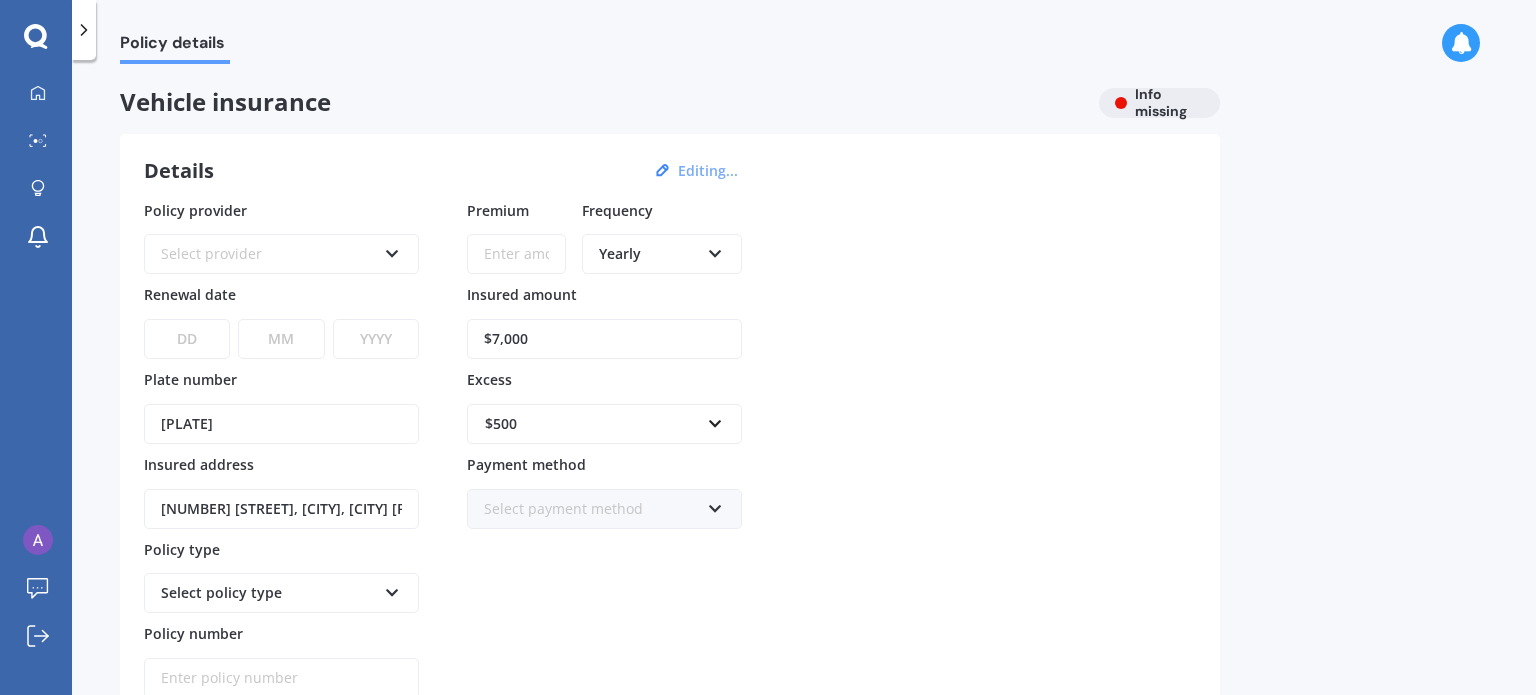 click on "Select provider" at bounding box center (268, 254) 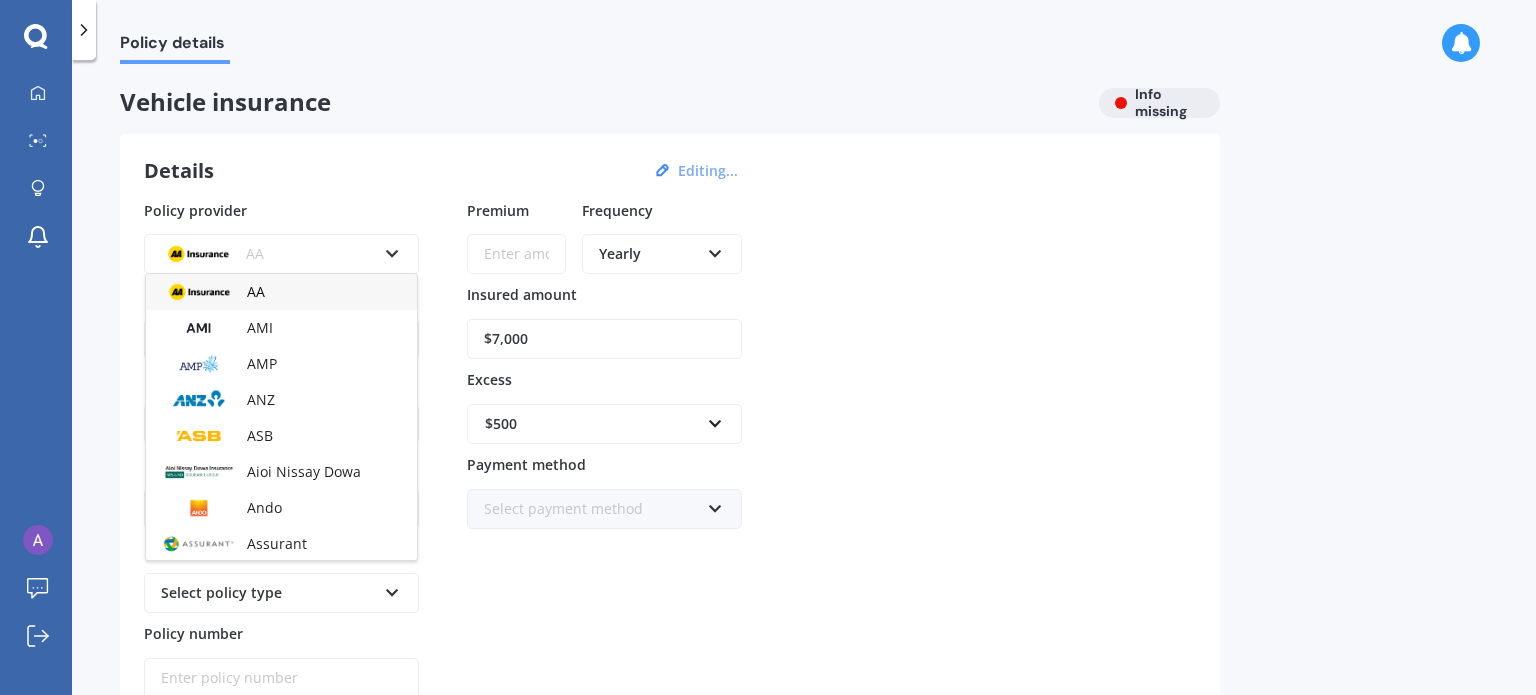 click on "AA" at bounding box center (281, 292) 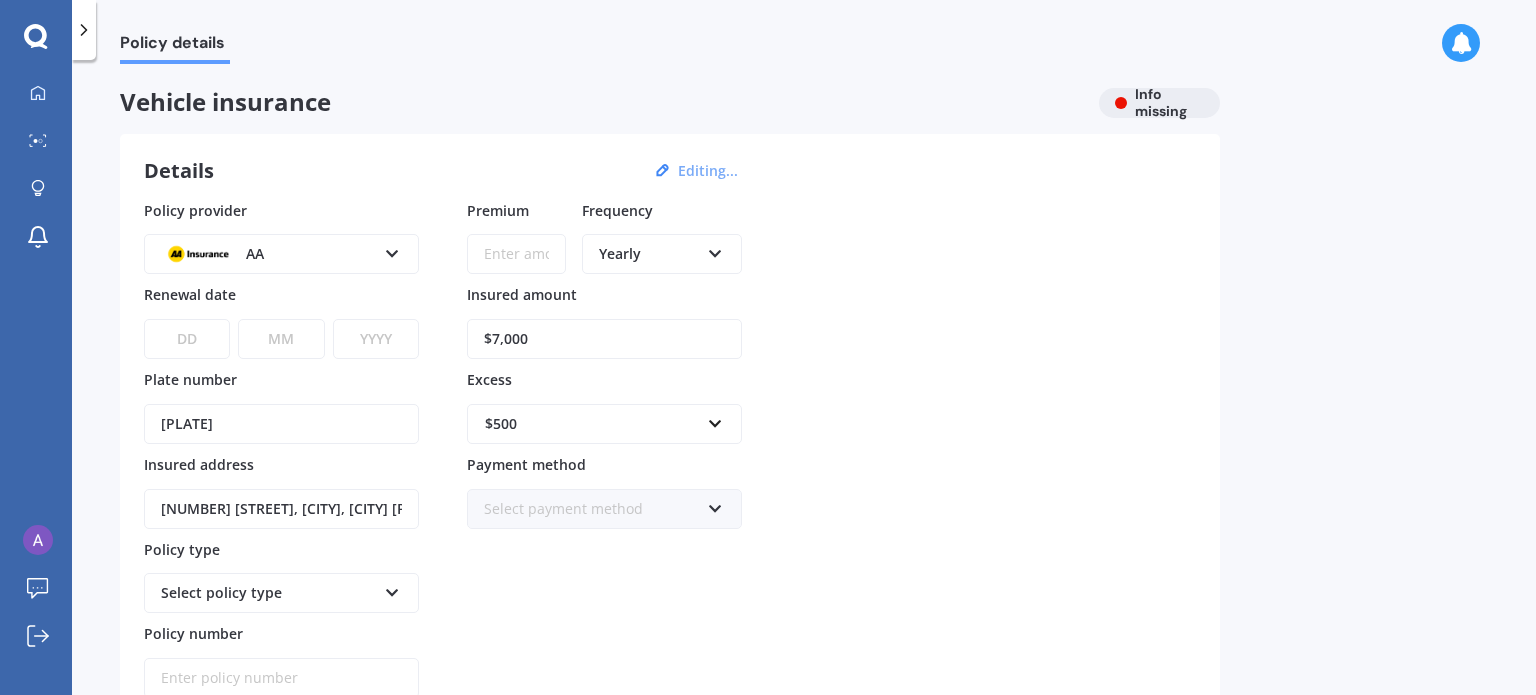 click on "DD 01 02 03 04 05 06 07 08 09 10 11 12 13 14 15 16 17 18 19 20 21 22 23 24 25 26 27 28 29 30 31" at bounding box center (187, 339) 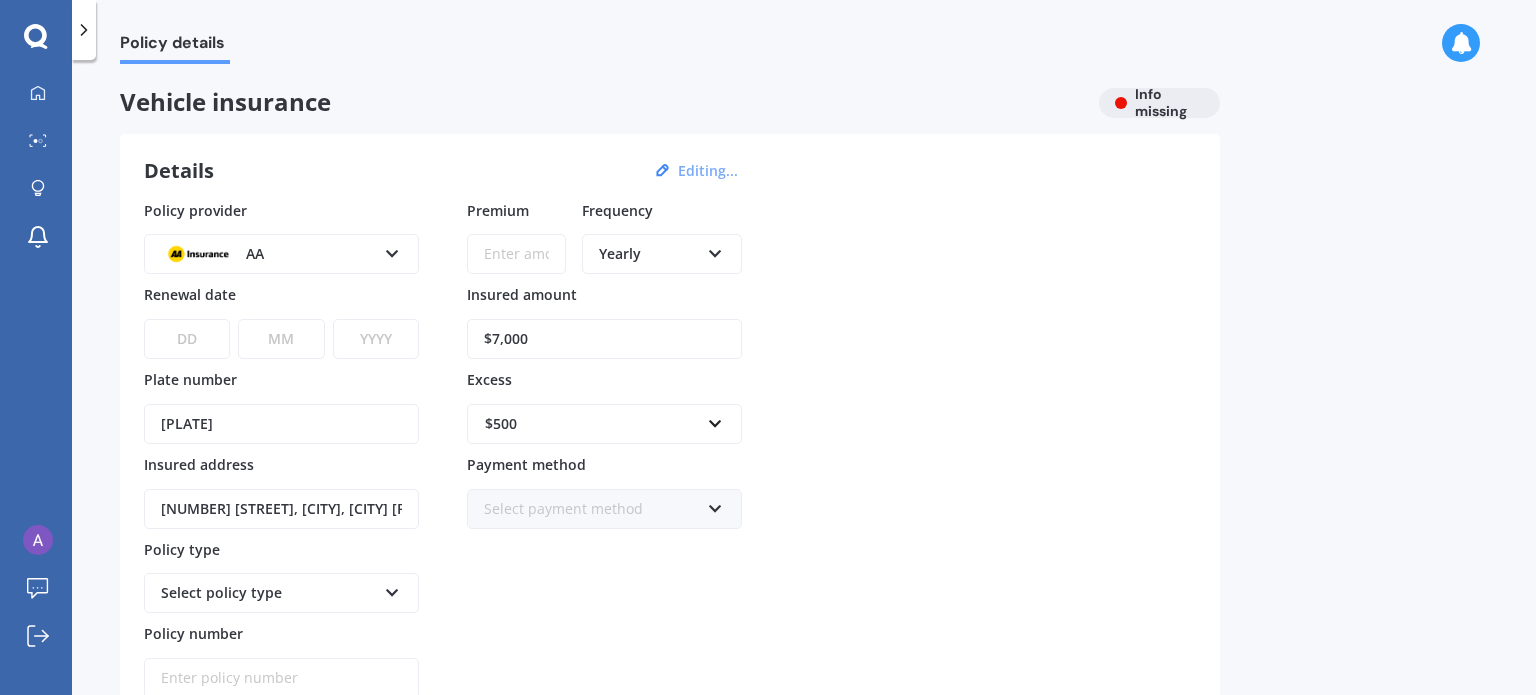 select on "05" 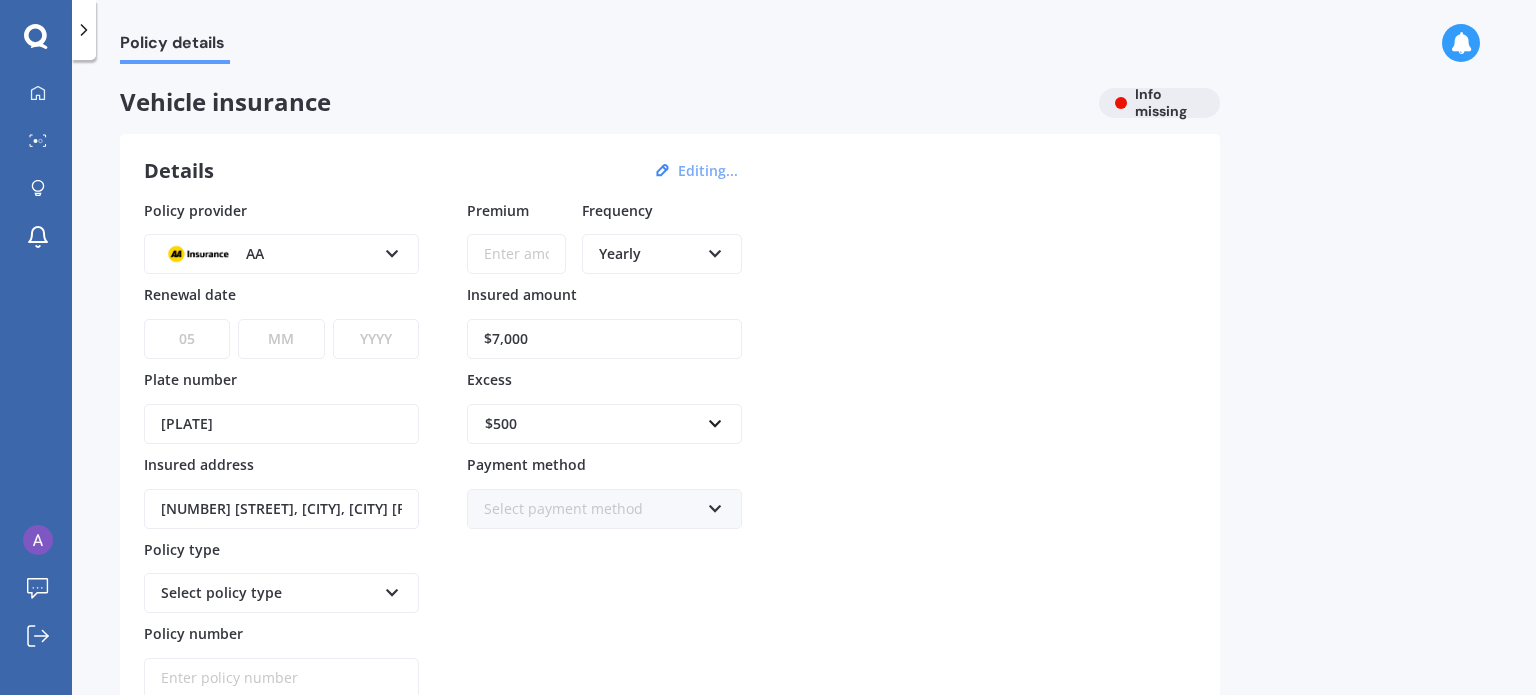 click on "DD 01 02 03 04 05 06 07 08 09 10 11 12 13 14 15 16 17 18 19 20 21 22 23 24 25 26 27 28 29 30 31" at bounding box center (187, 339) 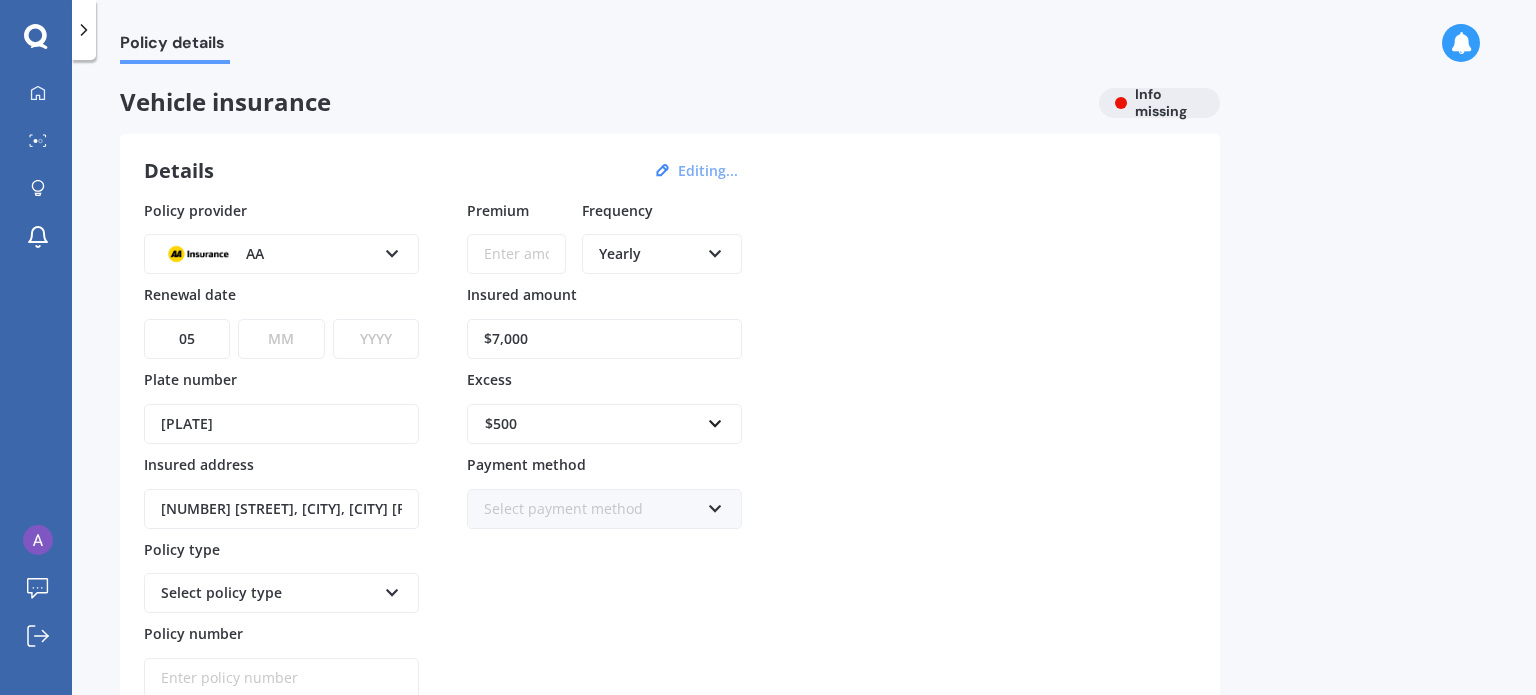 click on "MM 01 02 03 04 05 06 07 08 09 10 11 12" at bounding box center (281, 339) 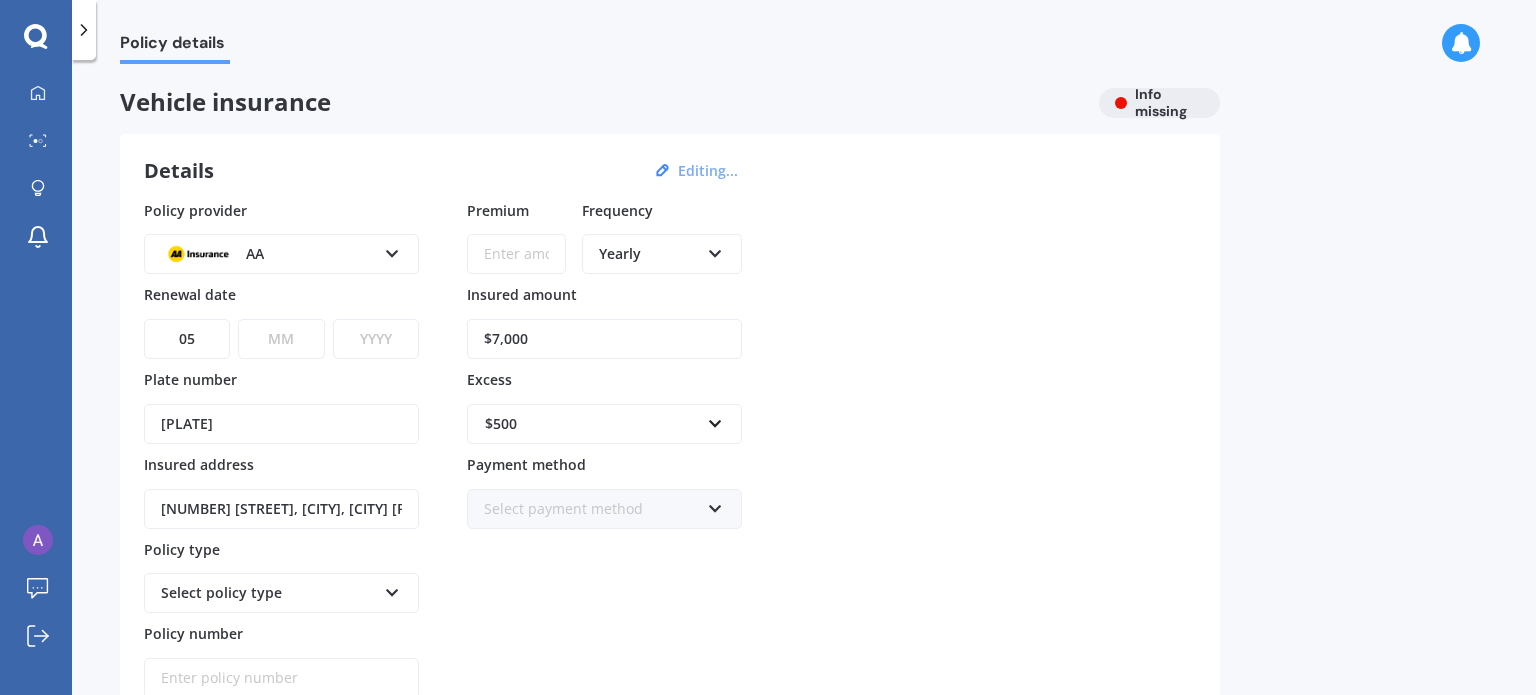 select on "08" 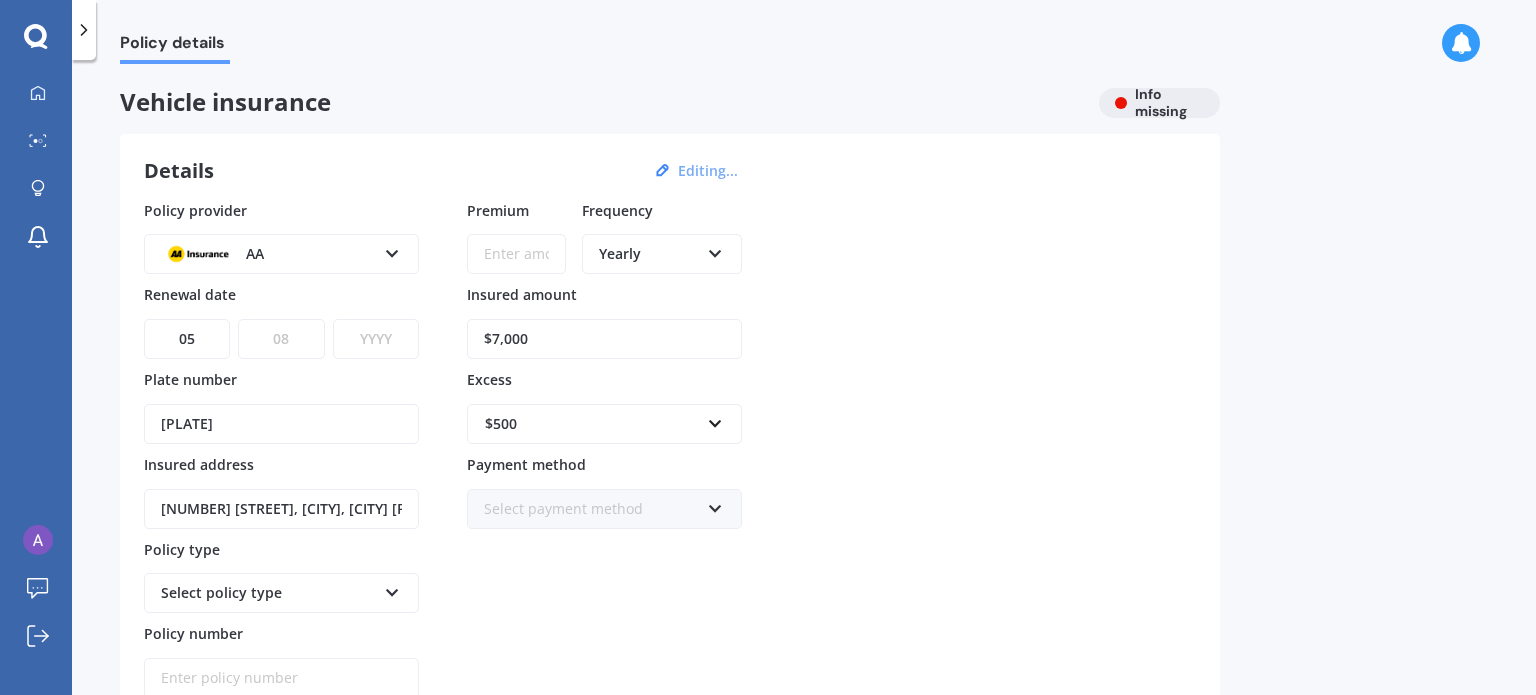 click on "MM 01 02 03 04 05 06 07 08 09 10 11 12" at bounding box center (281, 339) 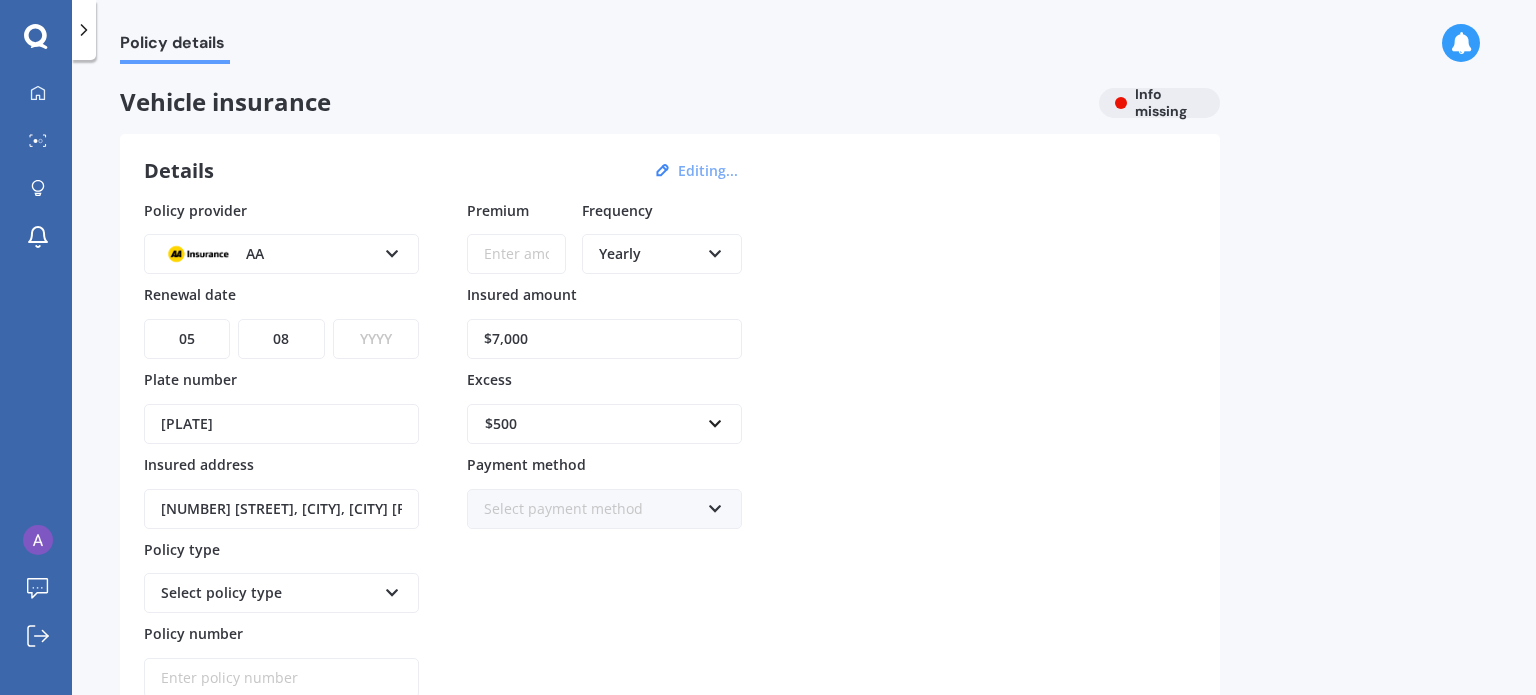 click on "YYYY 2027 2026 2025 2024 2023 2022 2021 2020 2019 2018 2017 2016 2015 2014 2013 2012 2011 2010 2009 2008 2007 2006 2005 2004 2003 2002 2001 2000 1999 1998 1997 1996 1995 1994 1993 1992 1991 1990 1989 1988 1987 1986 1985 1984 1983 1982 1981 1980 1979 1978 1977 1976 1975 1974 1973 1972 1971 1970 1969 1968 1967 1966 1965 1964 1963 1962 1961 1960 1959 1958 1957 1956 1955 1954 1953 1952 1951 1950 1949 1948 1947 1946 1945 1944 1943 1942 1941 1940 1939 1938 1937 1936 1935 1934 1933 1932 1931 1930 1929 1928" at bounding box center (376, 339) 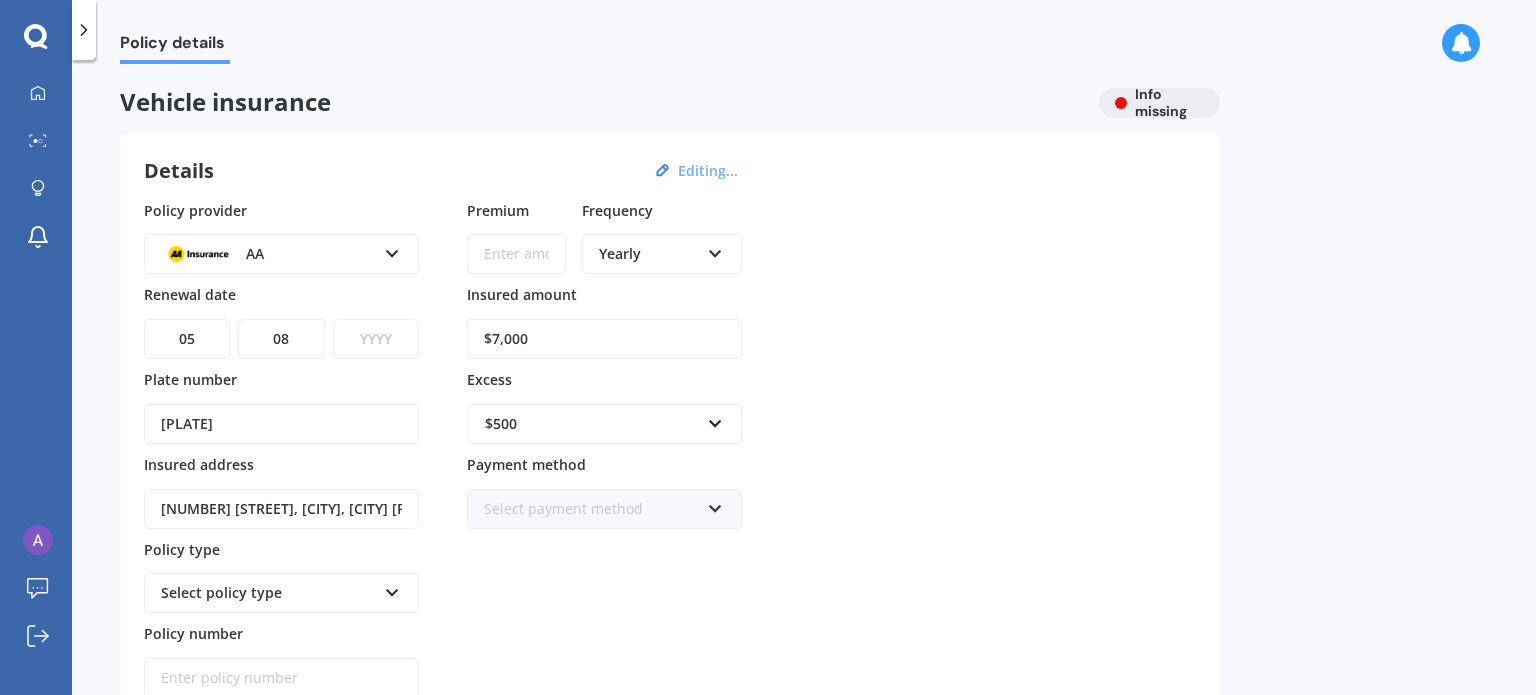 select on "2025" 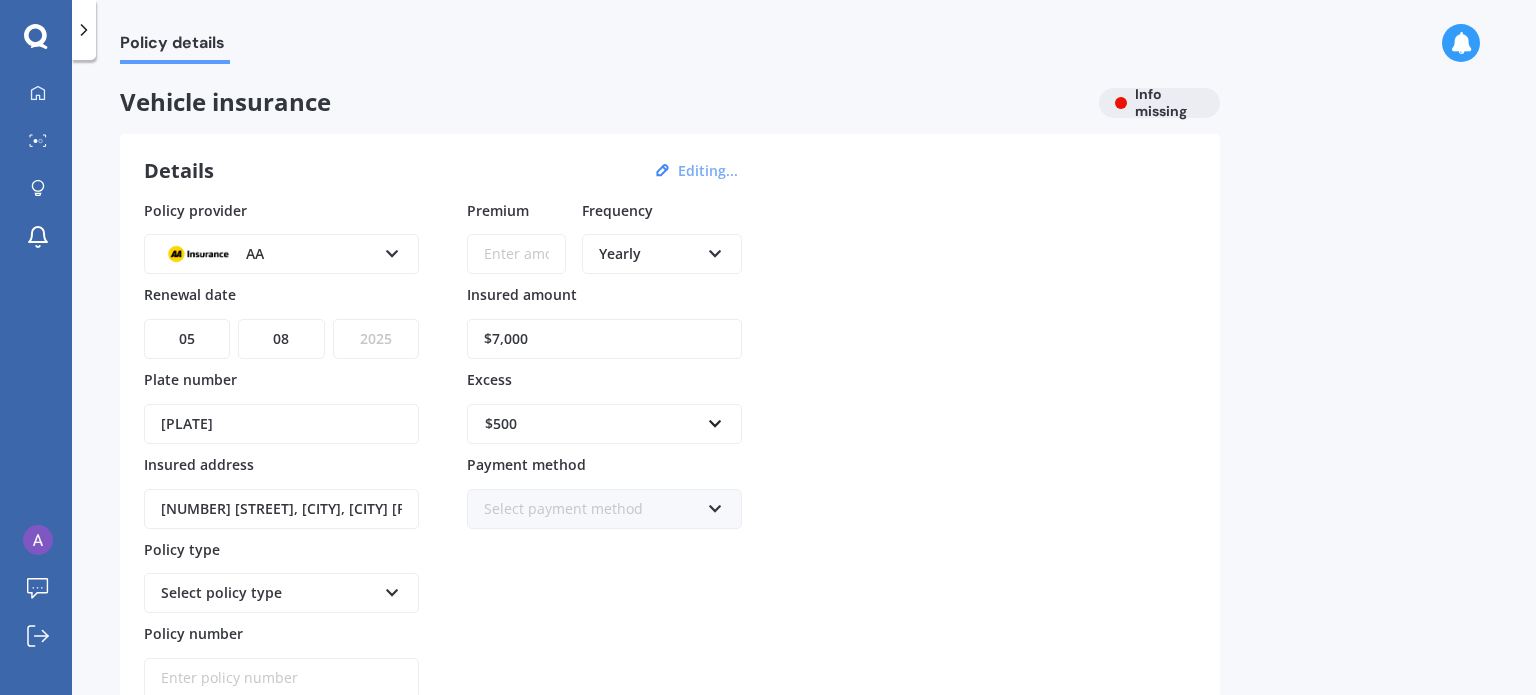 click on "YYYY 2027 2026 2025 2024 2023 2022 2021 2020 2019 2018 2017 2016 2015 2014 2013 2012 2011 2010 2009 2008 2007 2006 2005 2004 2003 2002 2001 2000 1999 1998 1997 1996 1995 1994 1993 1992 1991 1990 1989 1988 1987 1986 1985 1984 1983 1982 1981 1980 1979 1978 1977 1976 1975 1974 1973 1972 1971 1970 1969 1968 1967 1966 1965 1964 1963 1962 1961 1960 1959 1958 1957 1956 1955 1954 1953 1952 1951 1950 1949 1948 1947 1946 1945 1944 1943 1942 1941 1940 1939 1938 1937 1936 1935 1934 1933 1932 1931 1930 1929 1928" at bounding box center [376, 339] 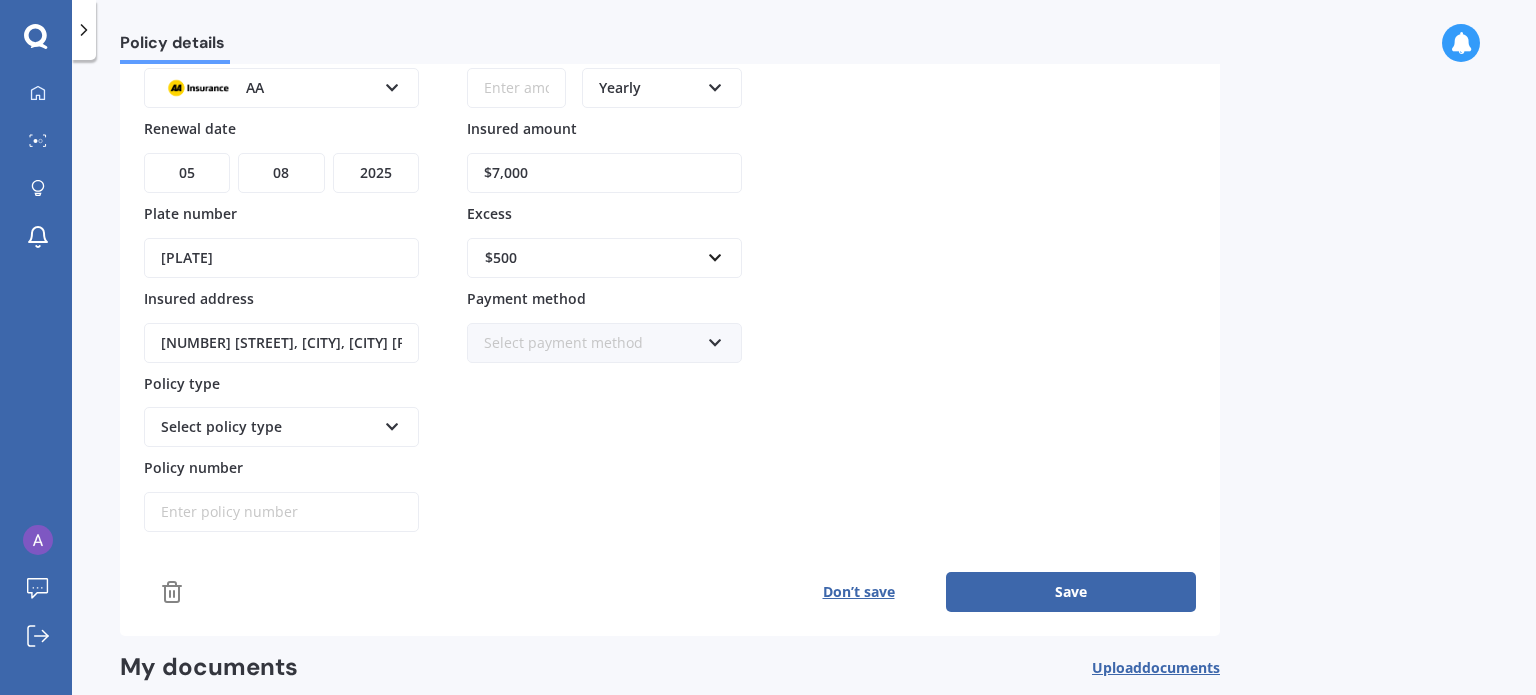 scroll, scrollTop: 174, scrollLeft: 0, axis: vertical 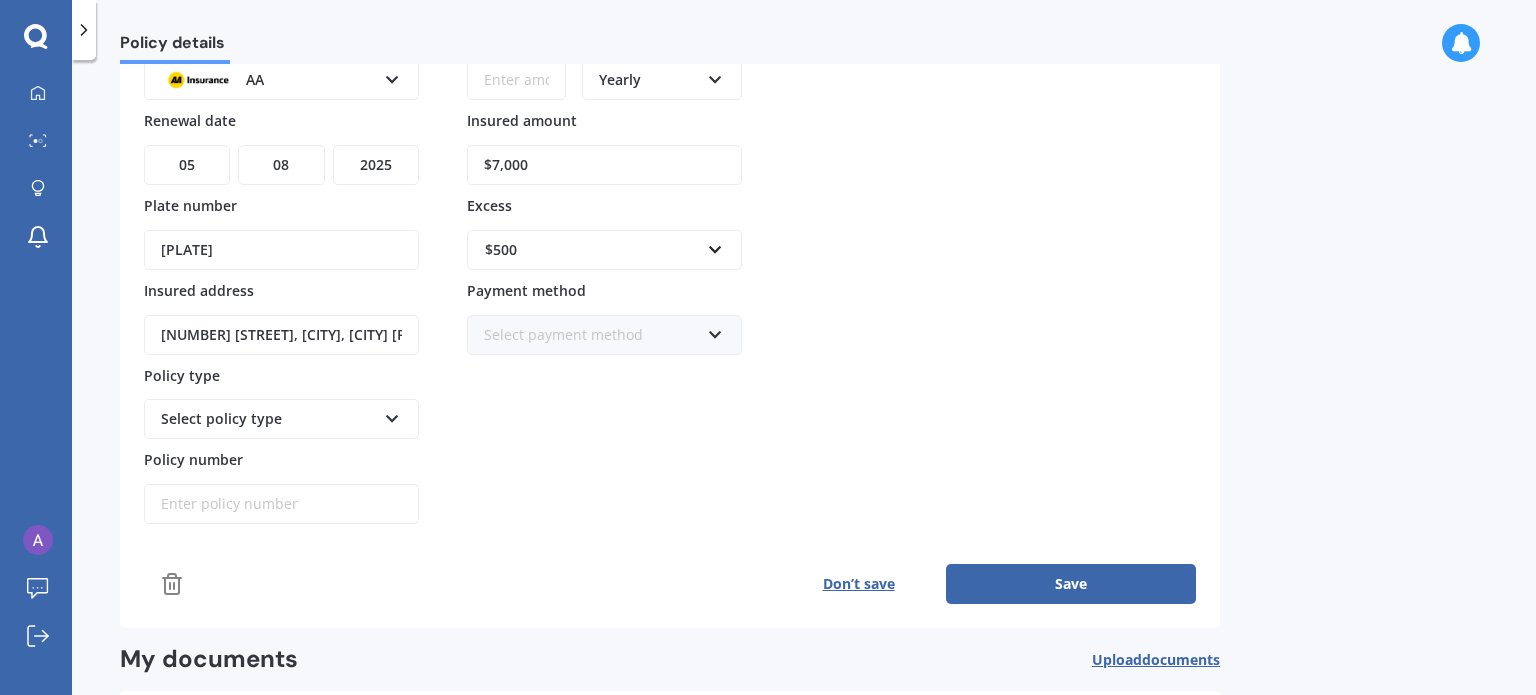 click on "[NUMBER] [STREET], [CITY], [CITY] [POSTCODE]" at bounding box center (281, 335) 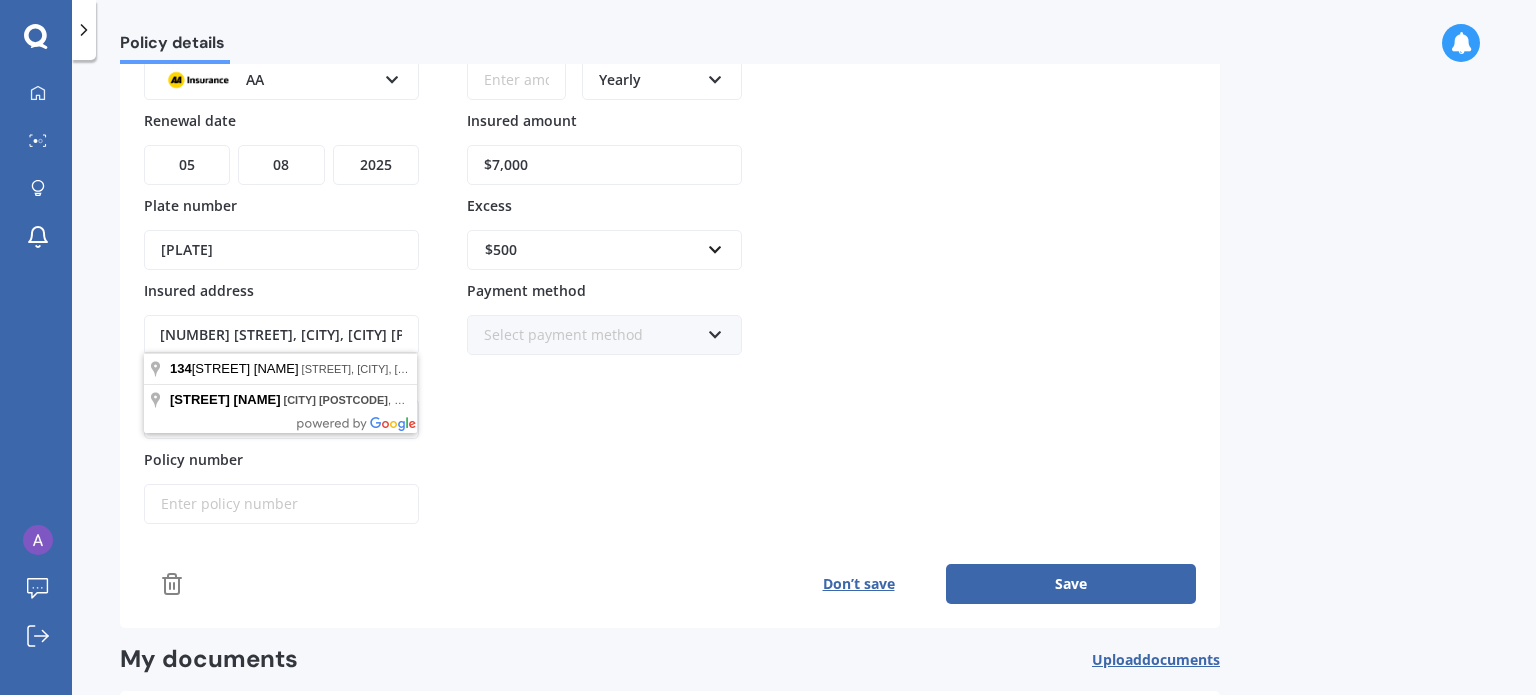 scroll, scrollTop: 0, scrollLeft: 0, axis: both 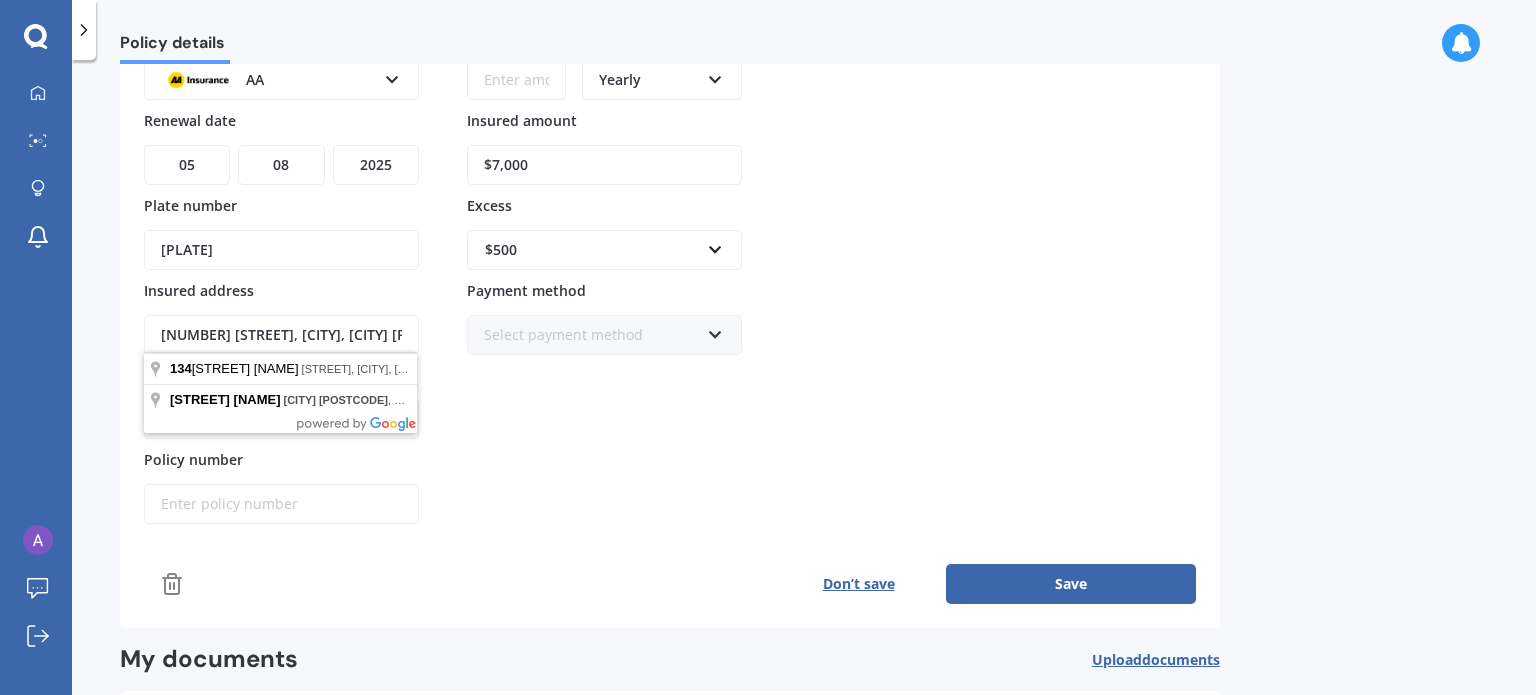 drag, startPoint x: 392, startPoint y: 333, endPoint x: 88, endPoint y: 333, distance: 304 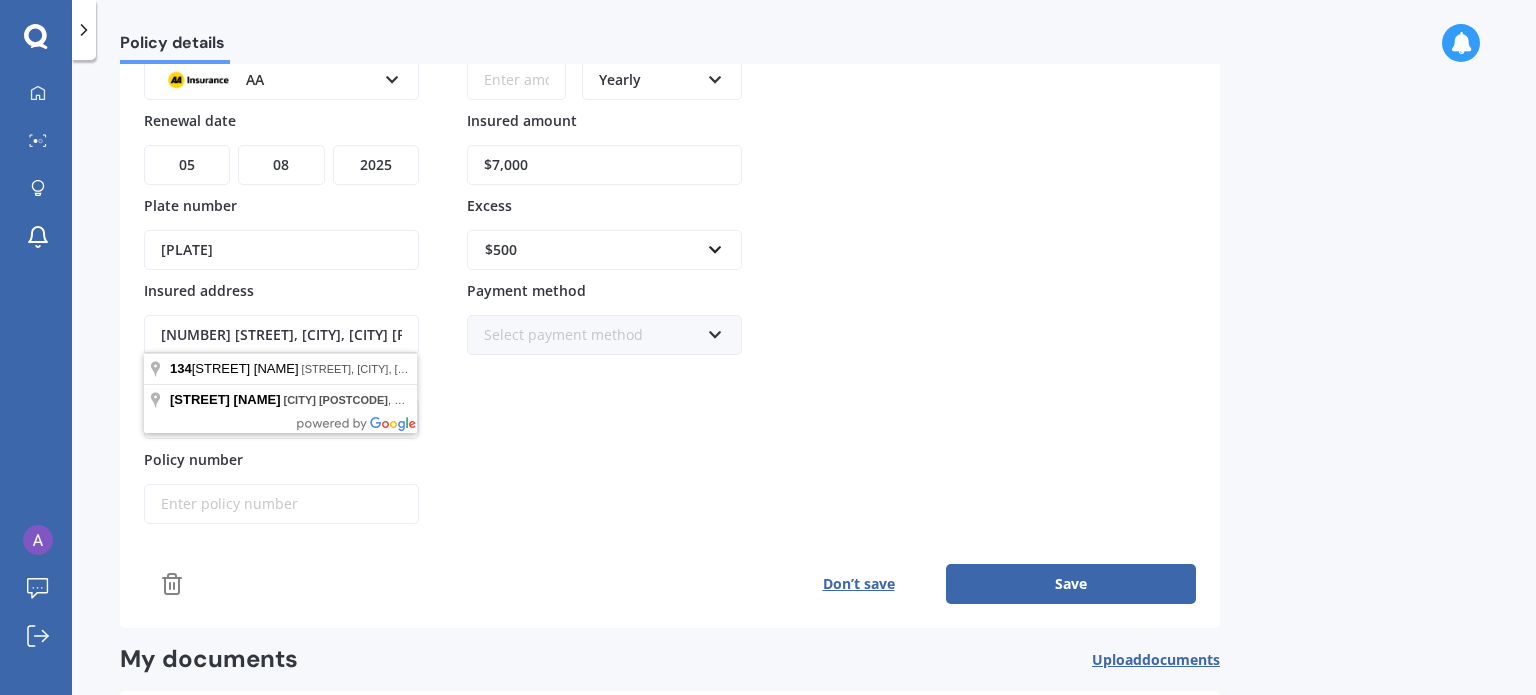 click on "Premium Frequency Yearly Yearly Six-Monthly Quarterly Monthly Fortnightly Weekly Insured amount $7,000 Excess $500 $100 $400 $500 $750 $1,000 $1,500 $2,000 Payment method Select payment method Direct debit - bank account Direct debit - credit/debit card Online payment Internet banking transfer Cheque" at bounding box center (604, 275) 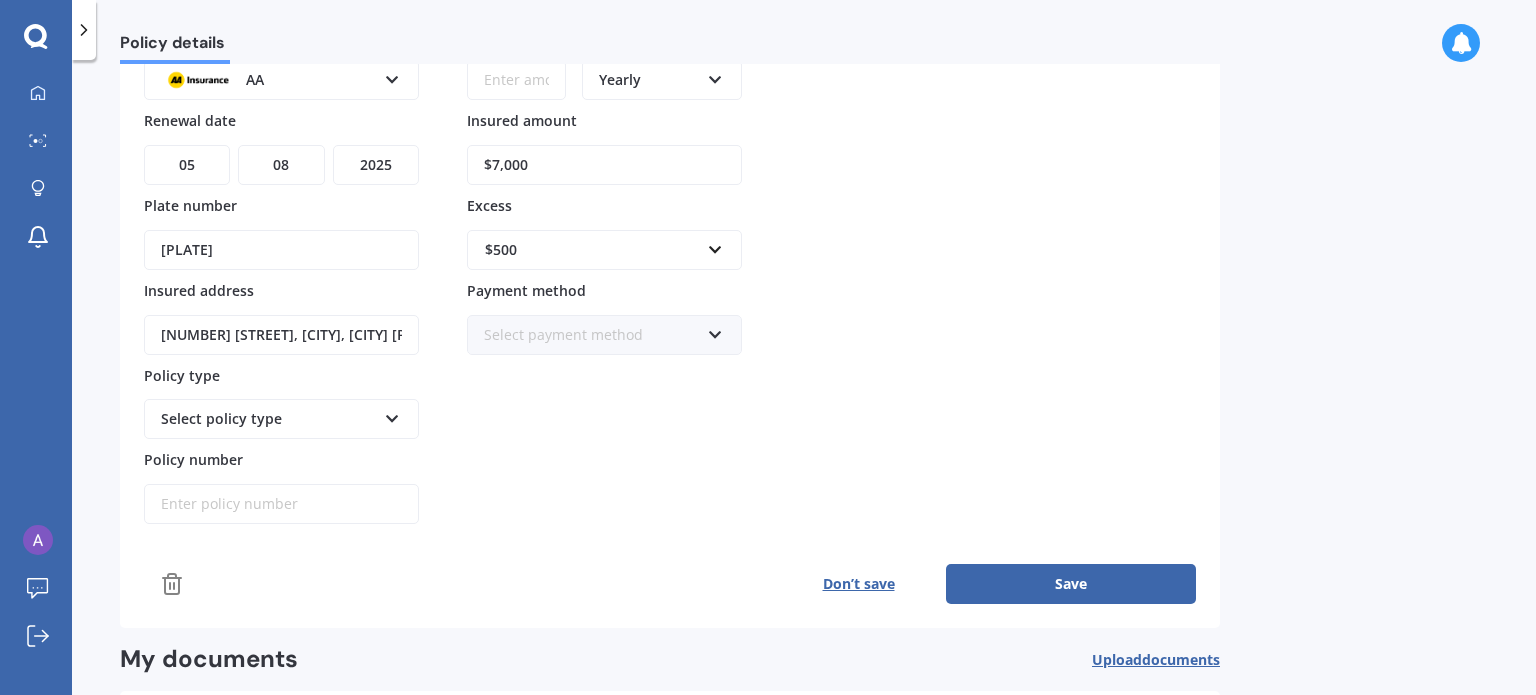 click on "Save" at bounding box center [1071, 584] 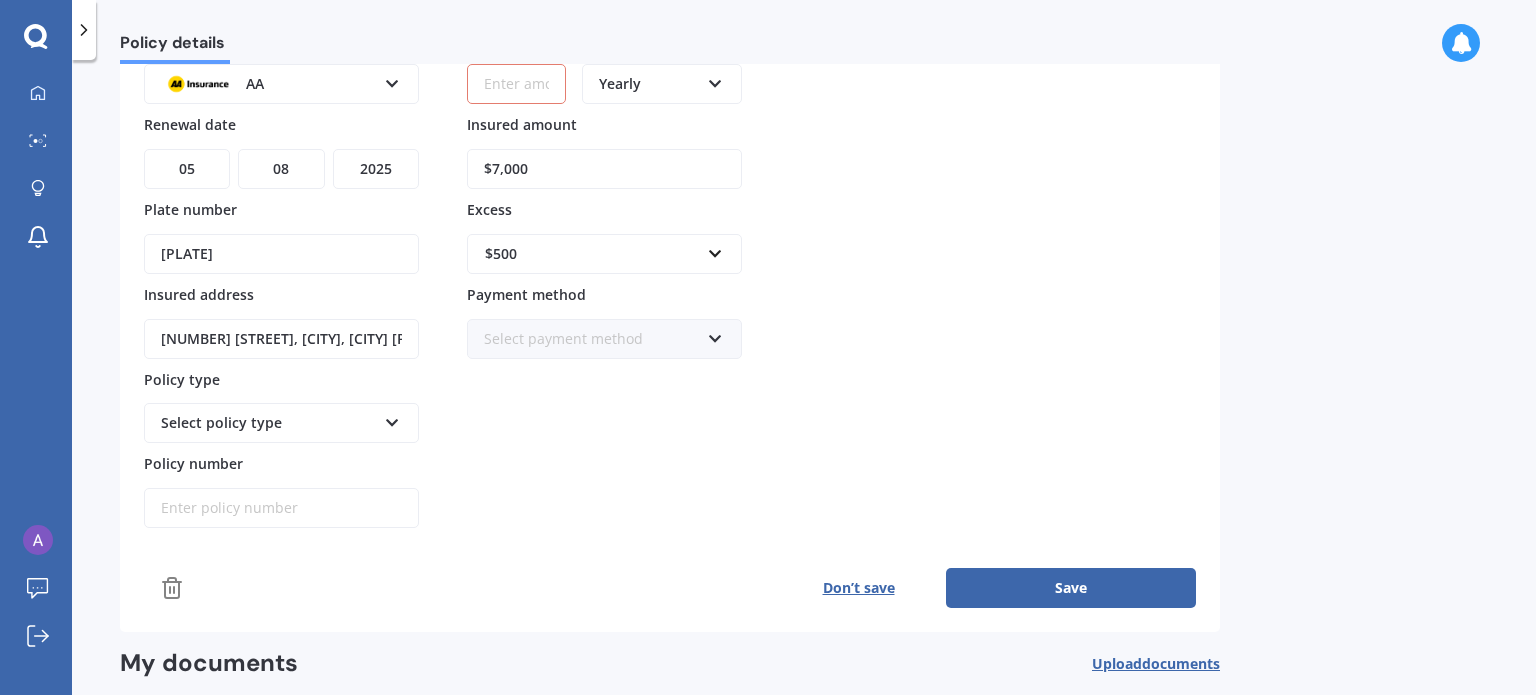 scroll, scrollTop: 0, scrollLeft: 0, axis: both 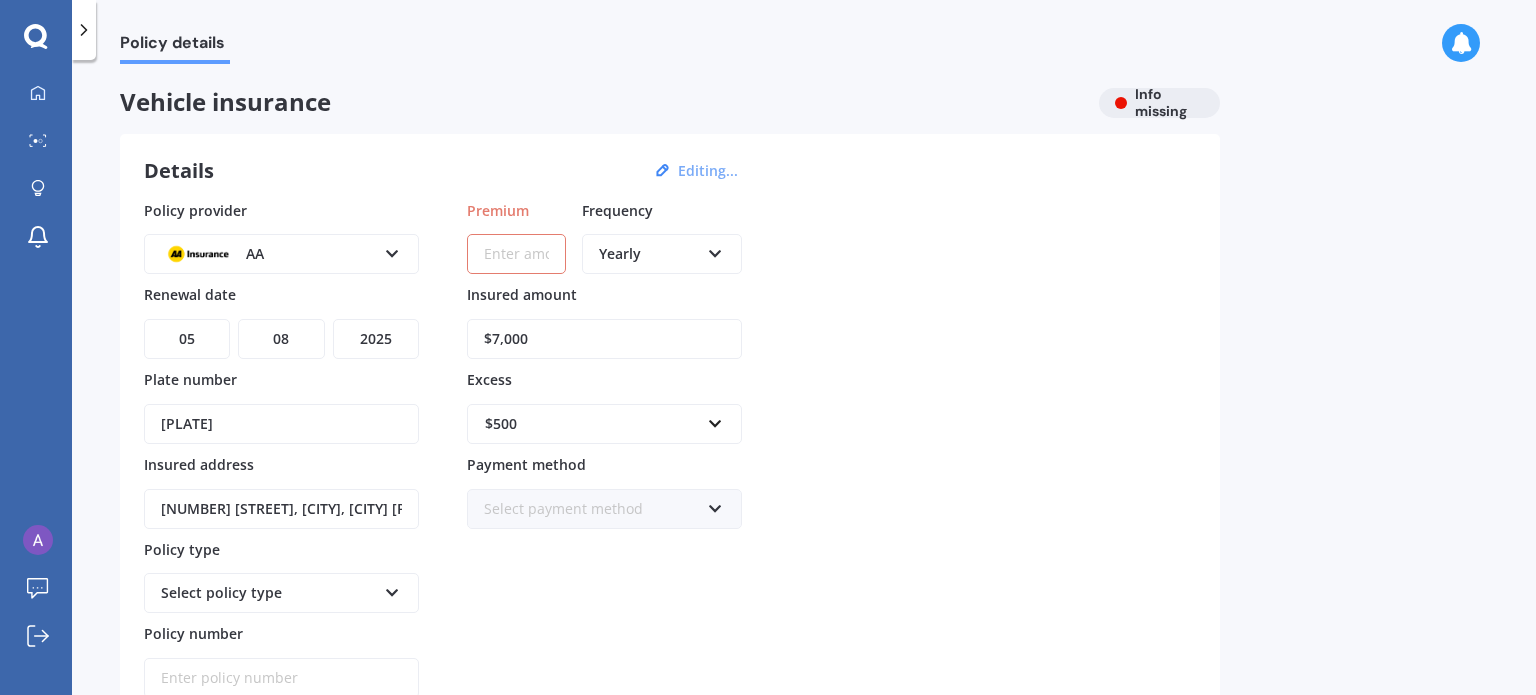 click on "$7,000" at bounding box center (604, 326) 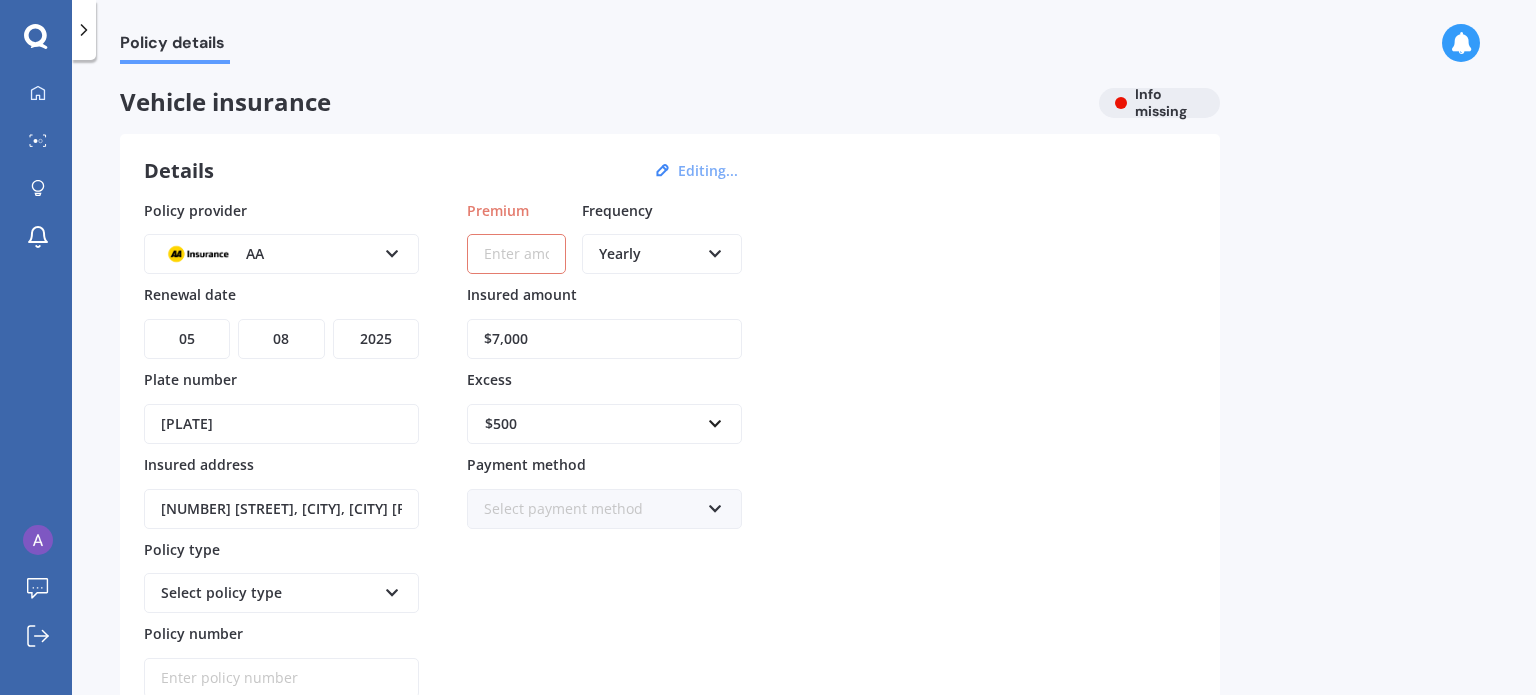 click on "Details Editing..." at bounding box center [444, 171] 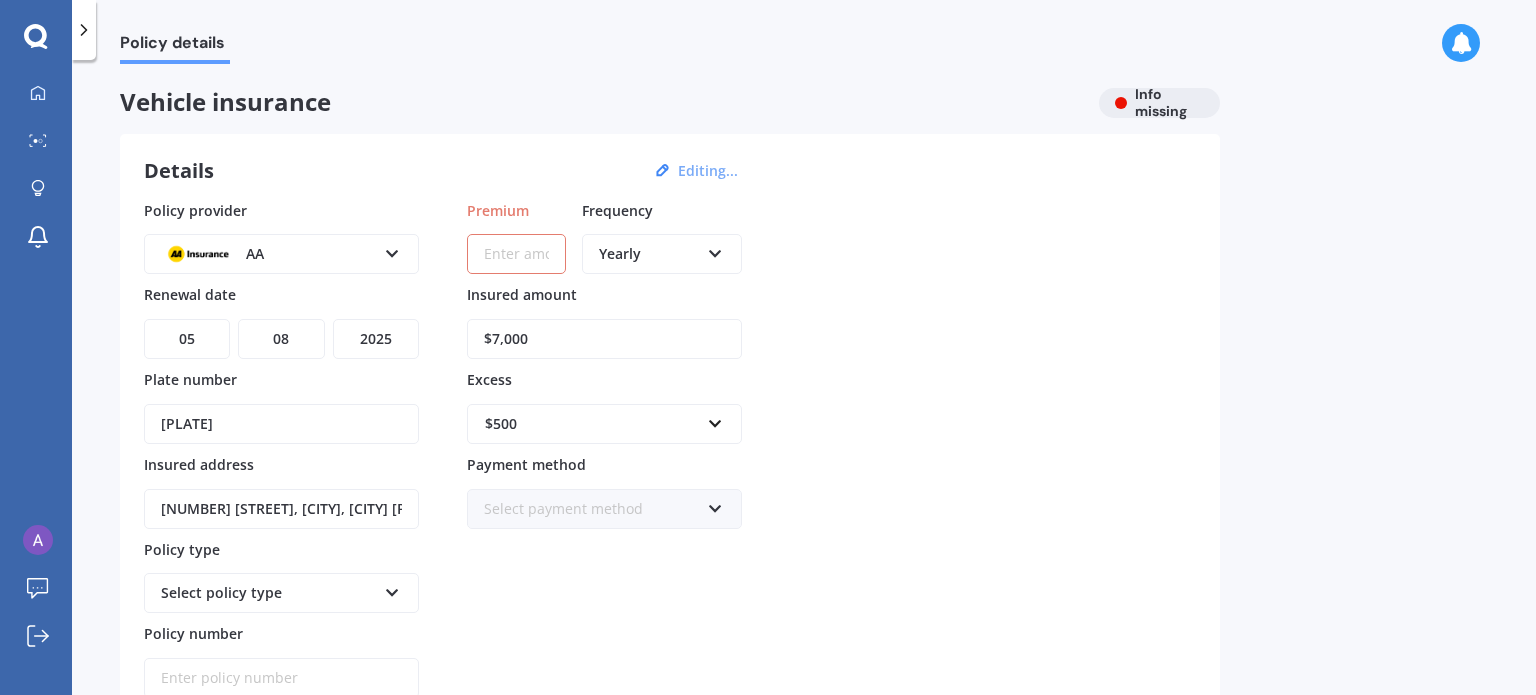 click on "Premium" at bounding box center (516, 254) 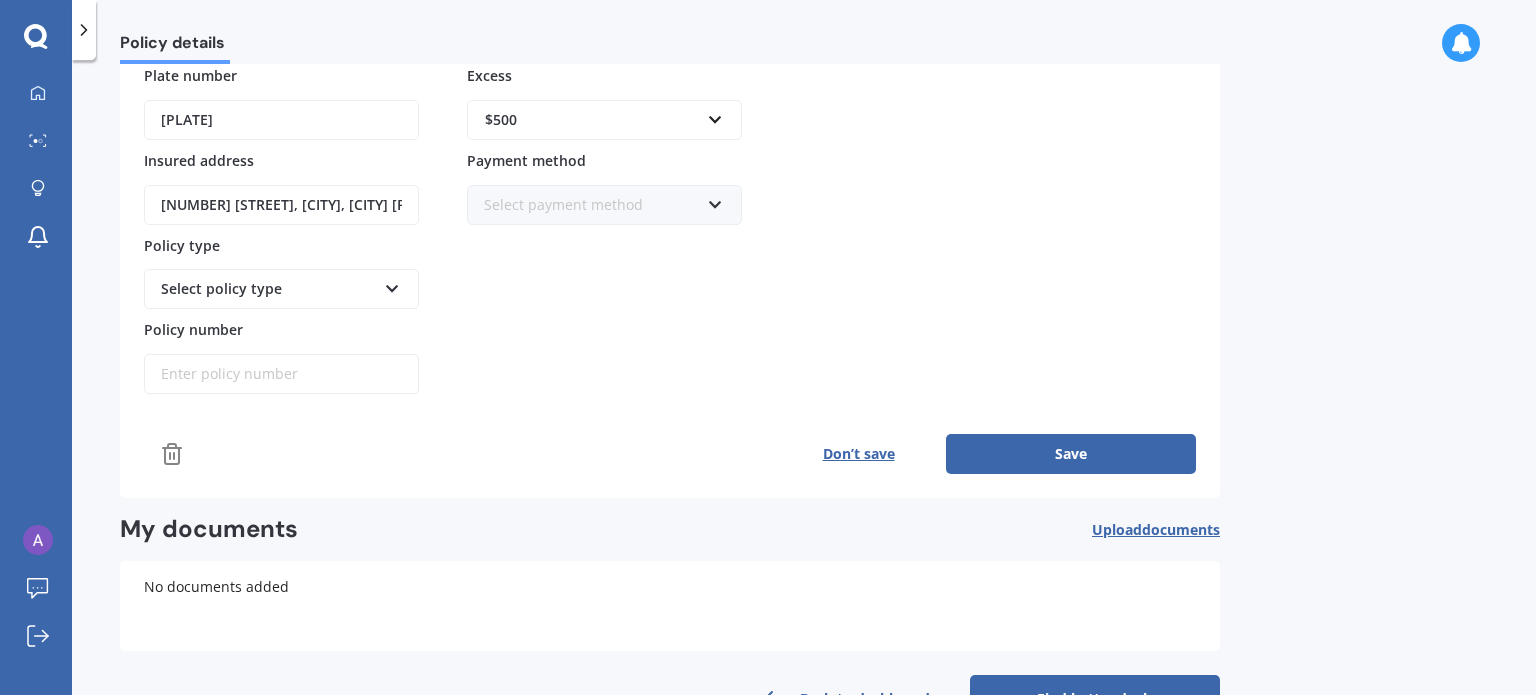 type on "$740.69" 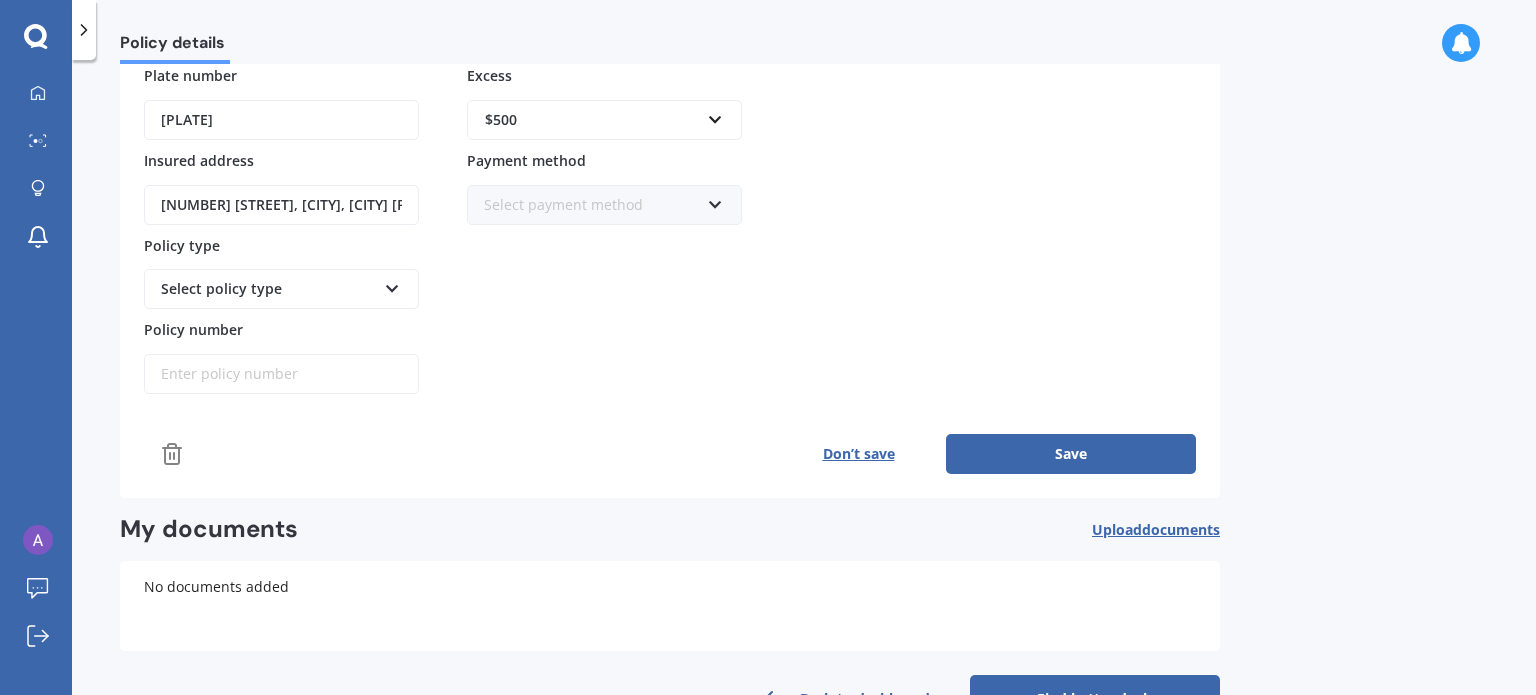 click on "Save" at bounding box center (1071, 454) 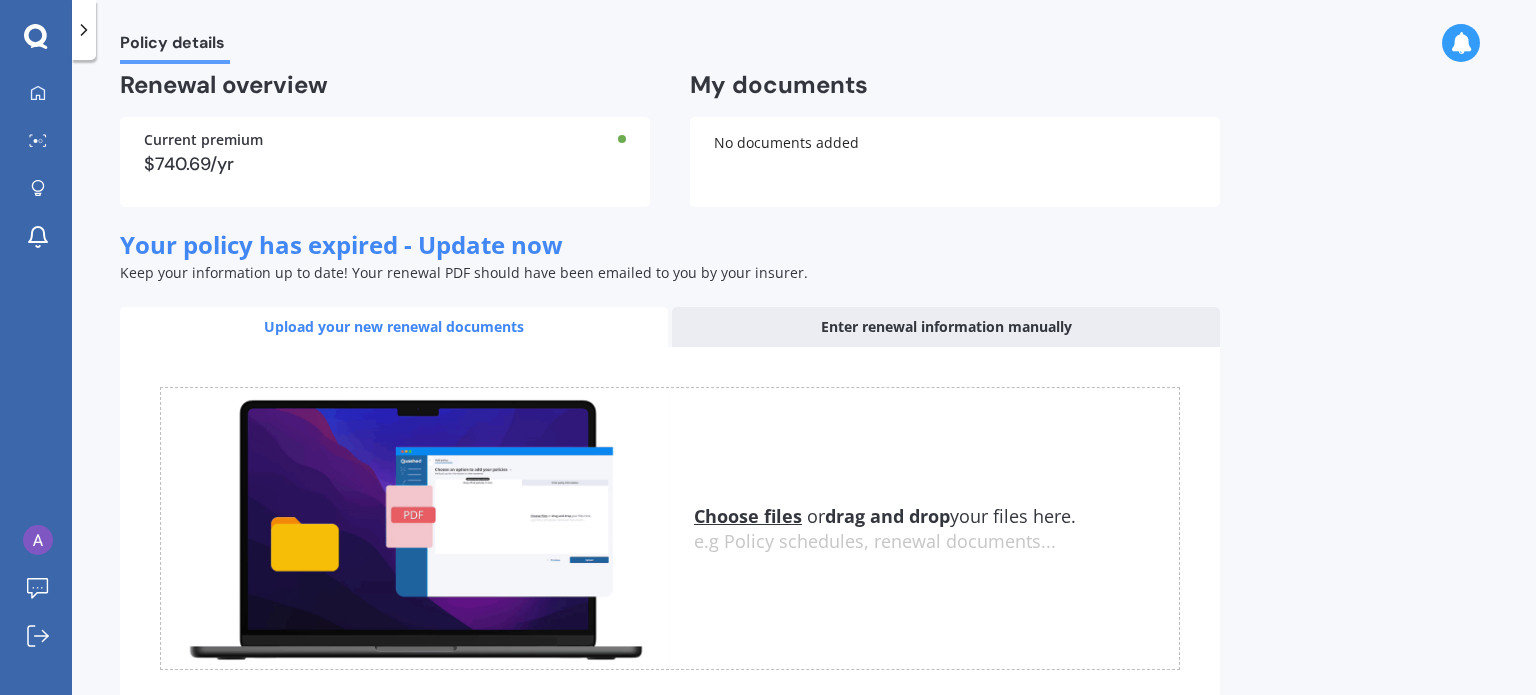 scroll, scrollTop: 641, scrollLeft: 0, axis: vertical 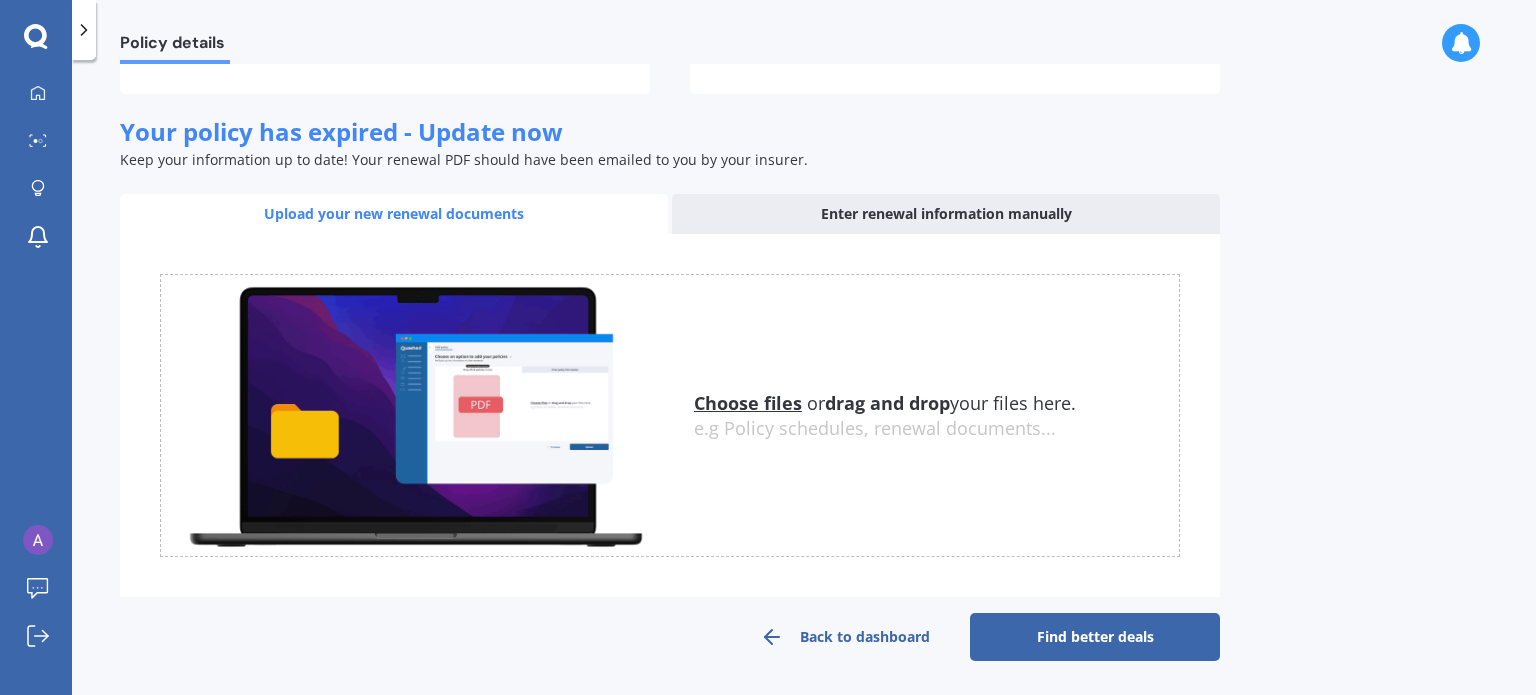 click on "Find better deals" at bounding box center [1095, 637] 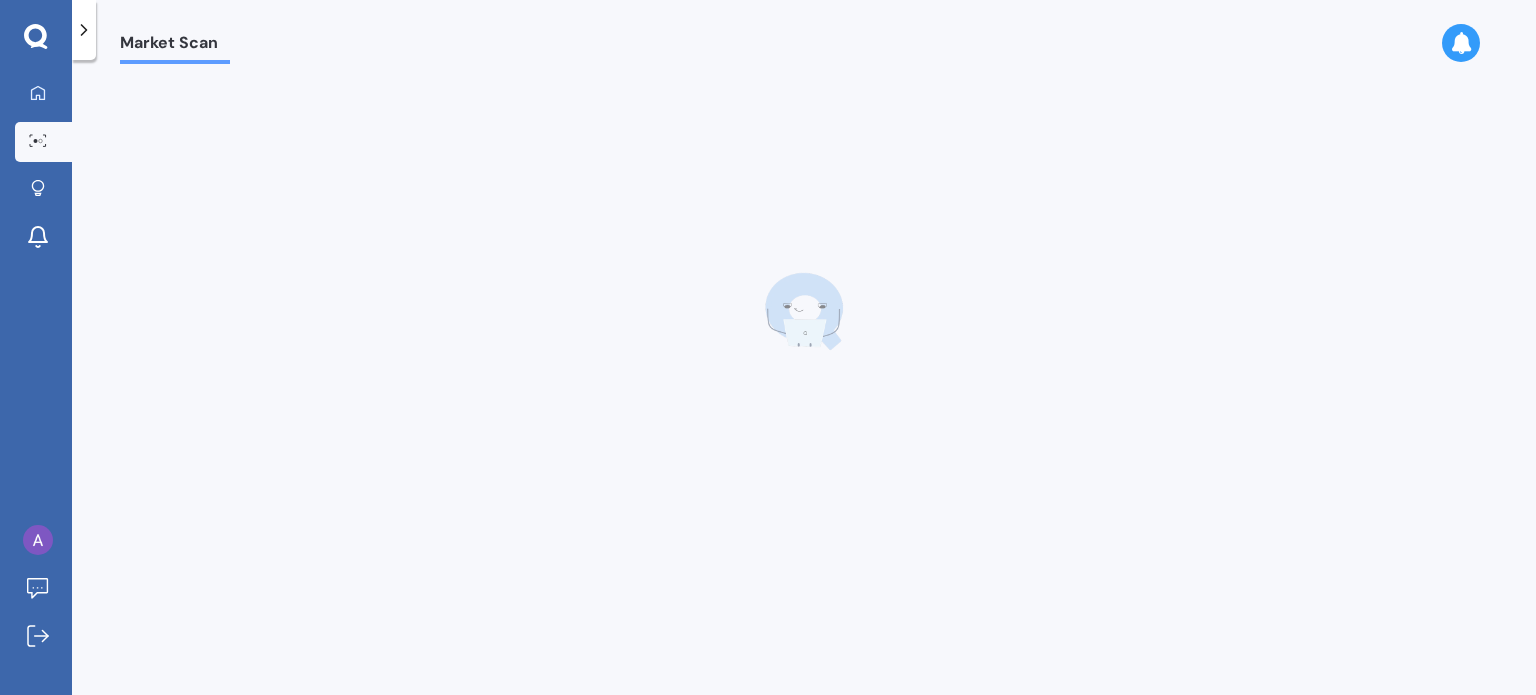 scroll, scrollTop: 0, scrollLeft: 0, axis: both 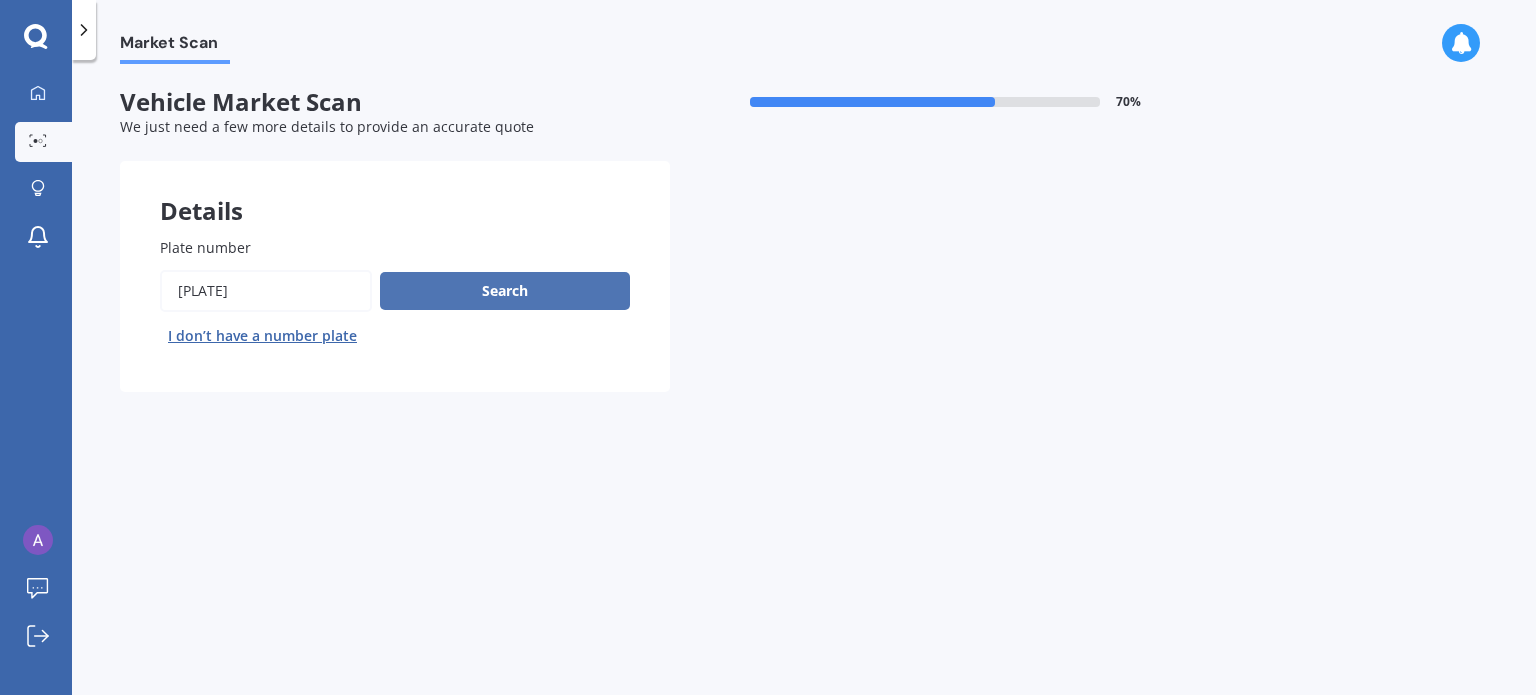 click on "Search" at bounding box center [505, 291] 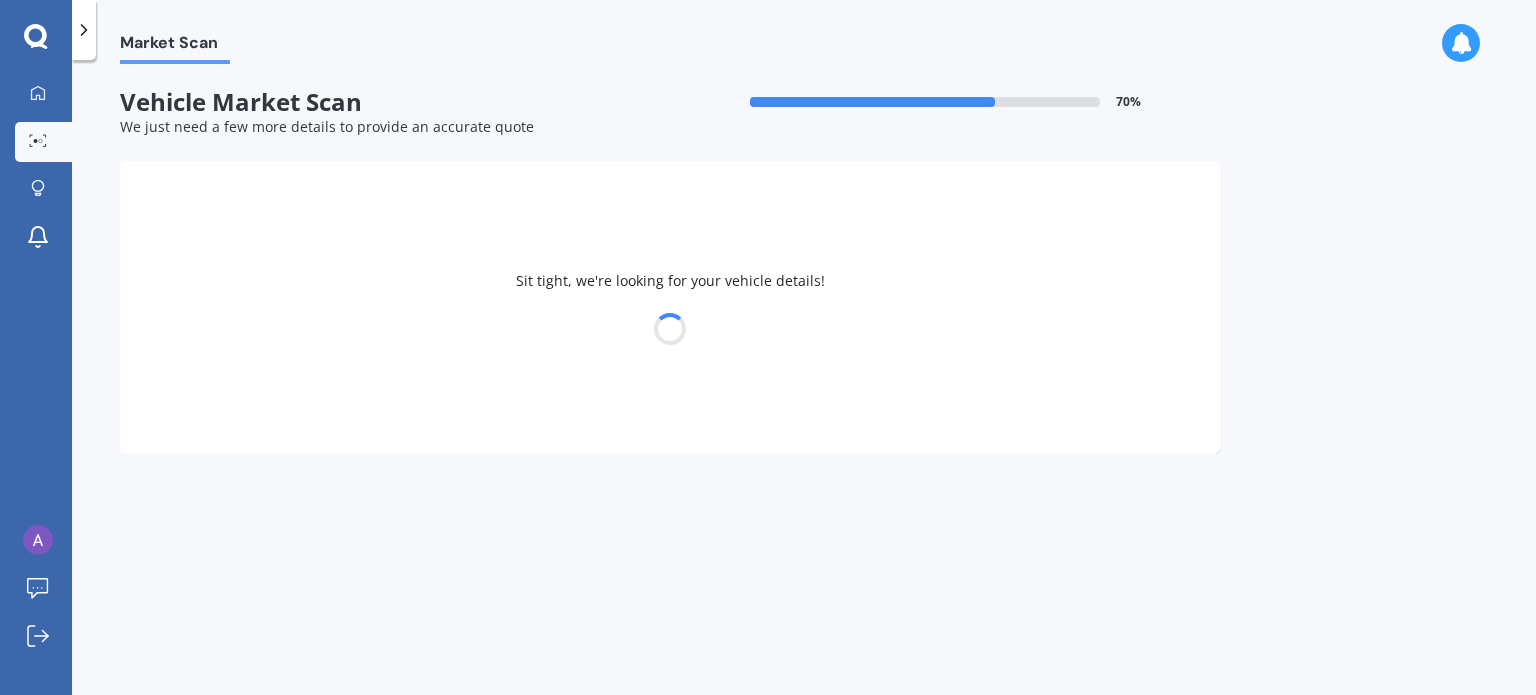 select on "TOYOTA" 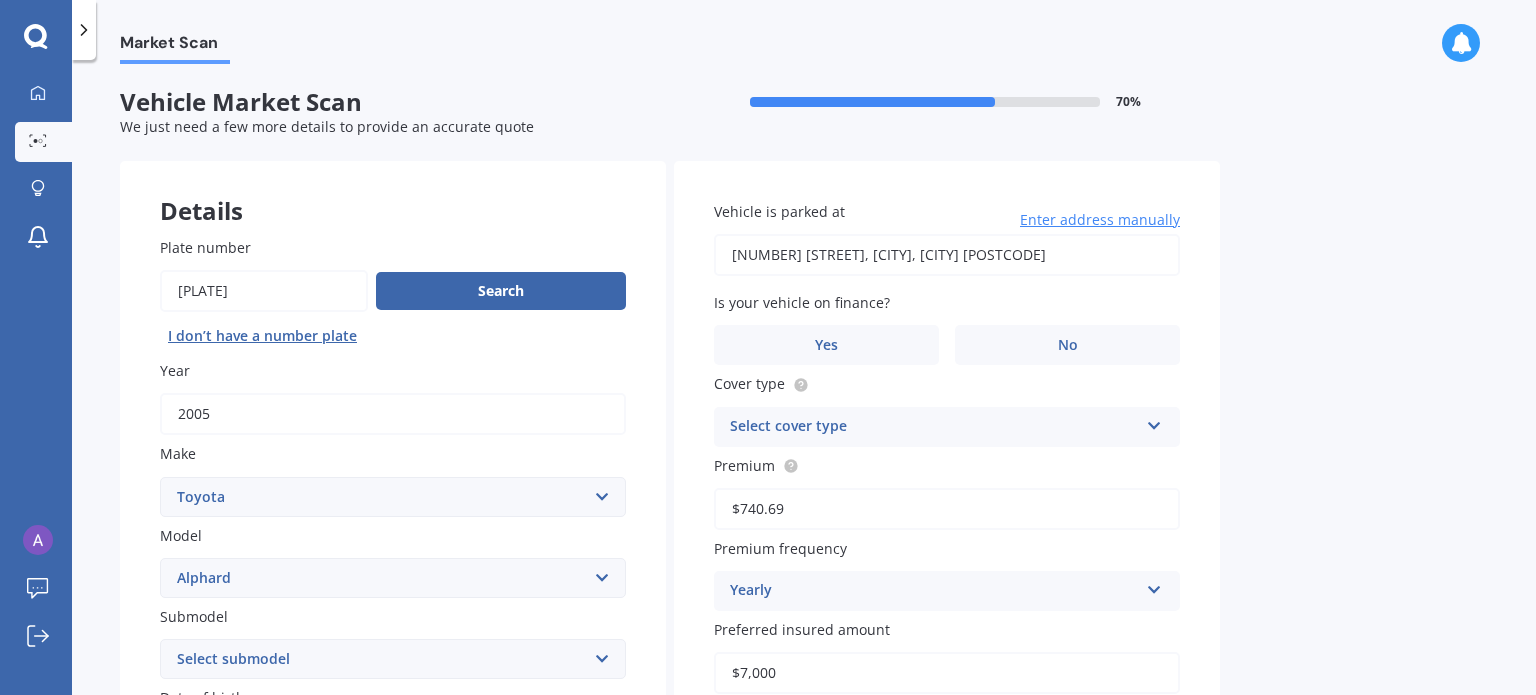 click on "Enter address manually" at bounding box center (1100, 220) 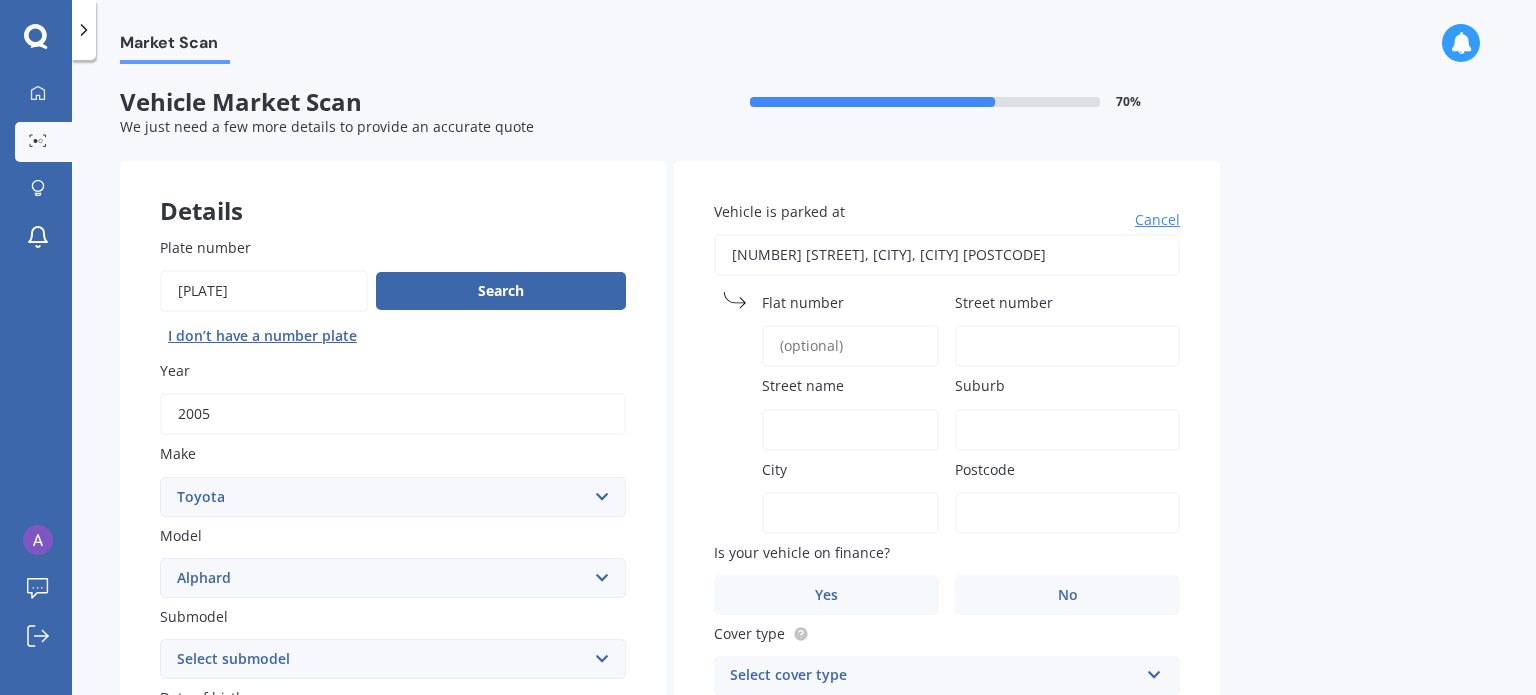 click on "Flat number" at bounding box center [850, 346] 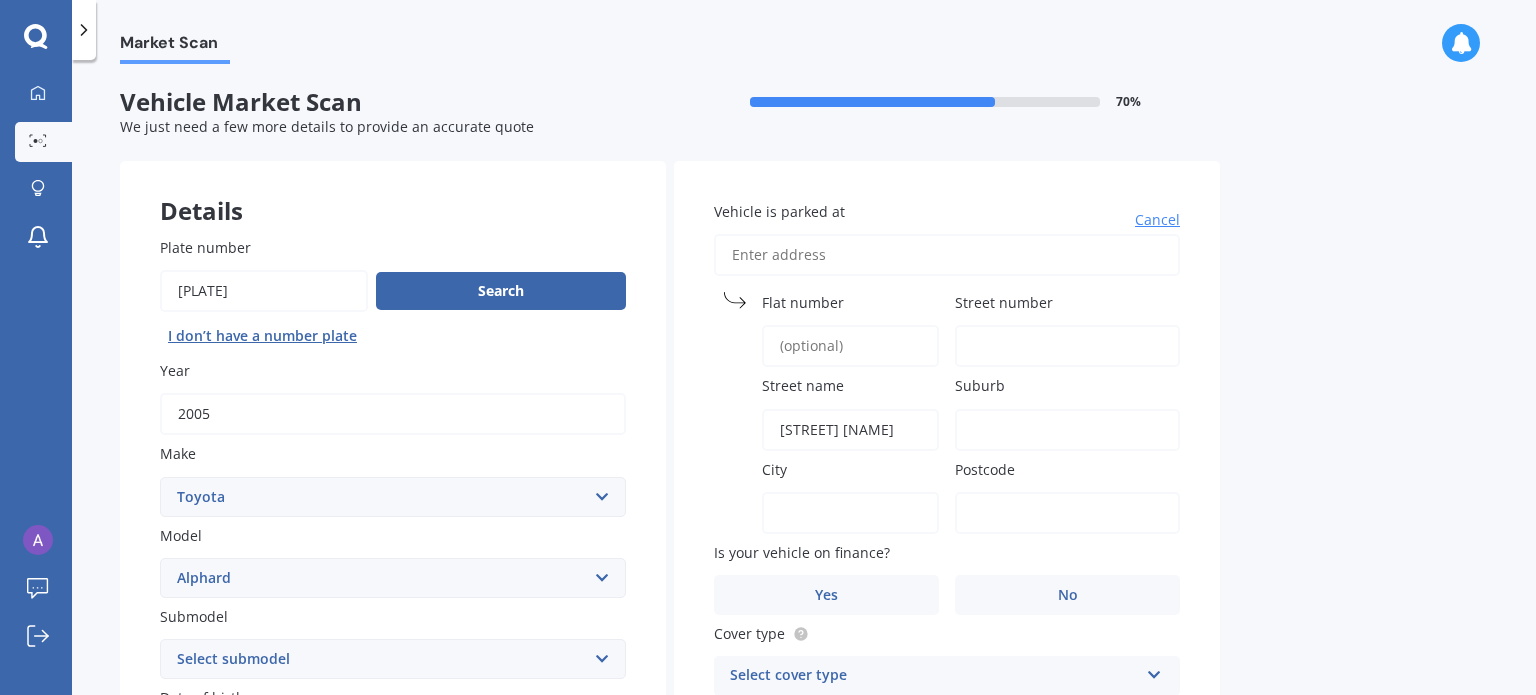 type on "[STREET] [NAME]" 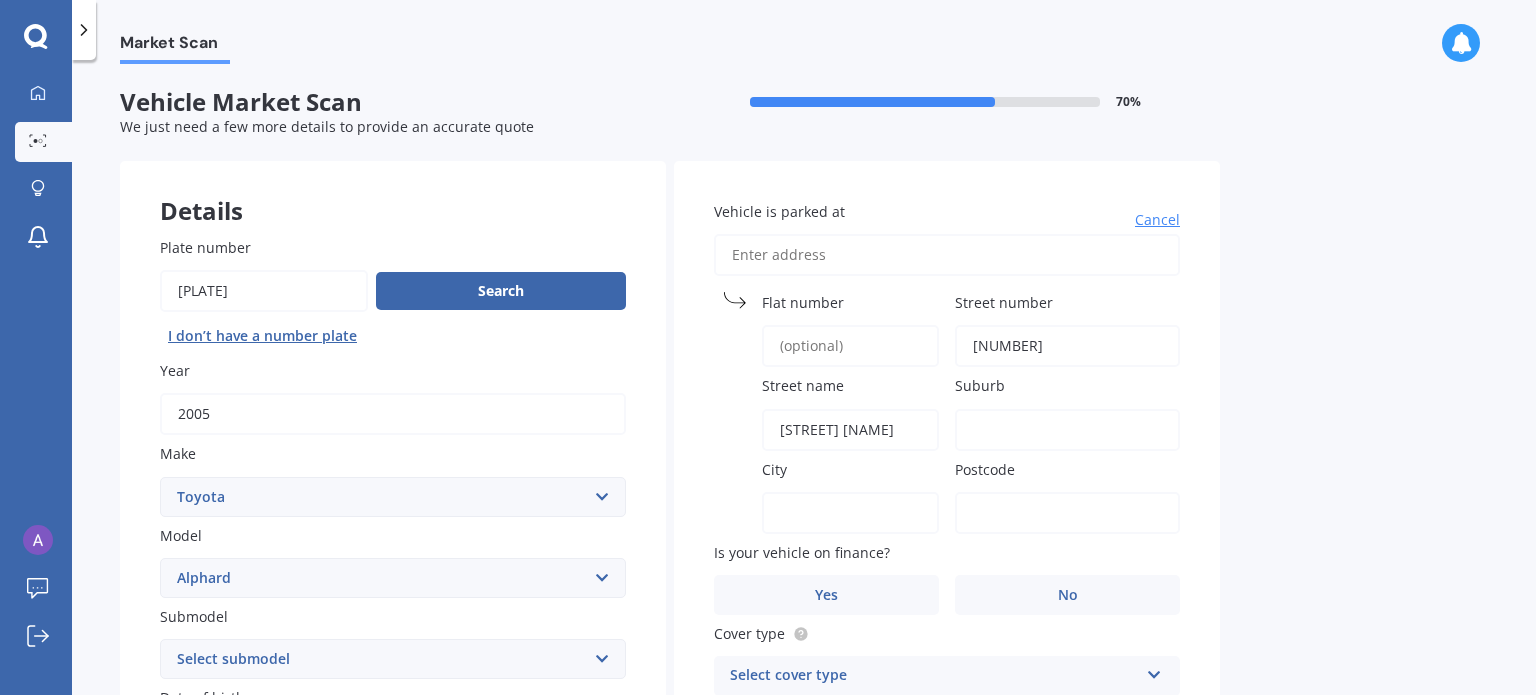 type on "[NUMBER]" 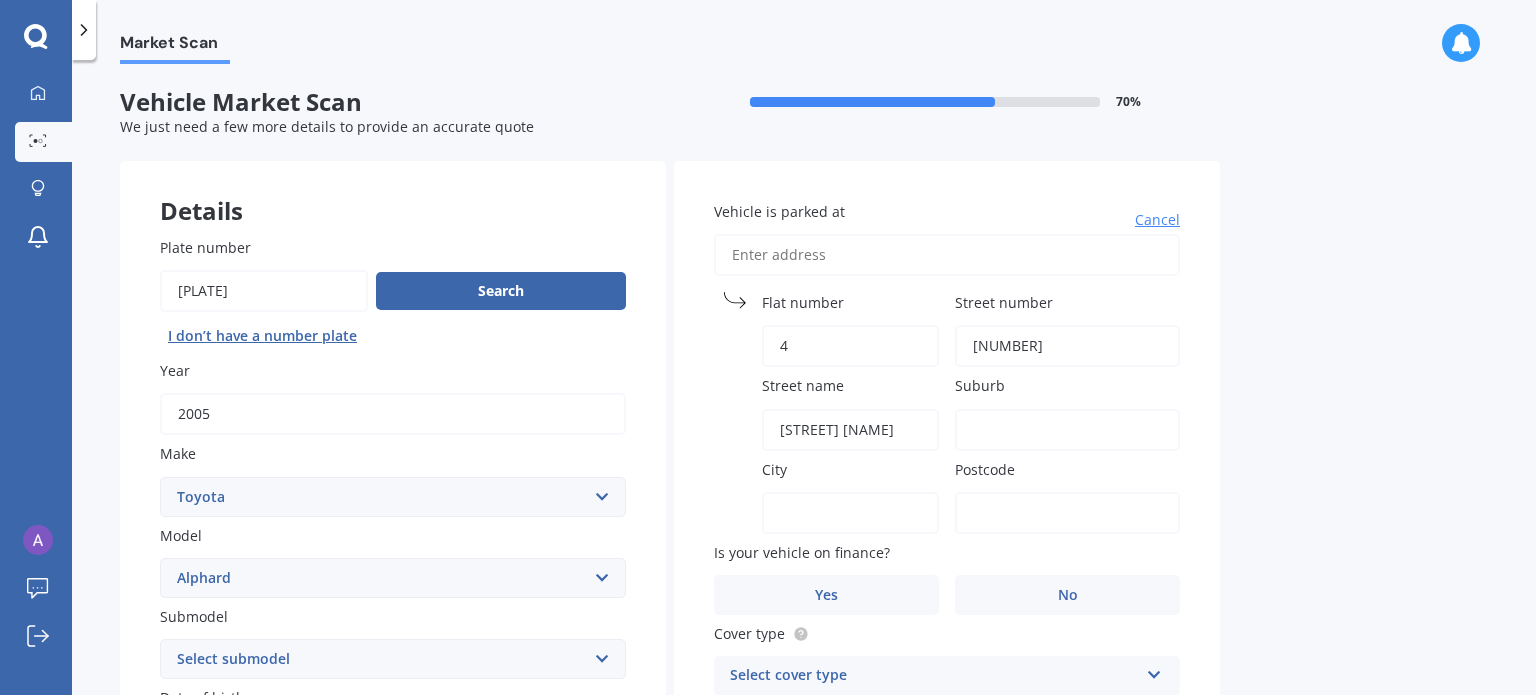 type on "4" 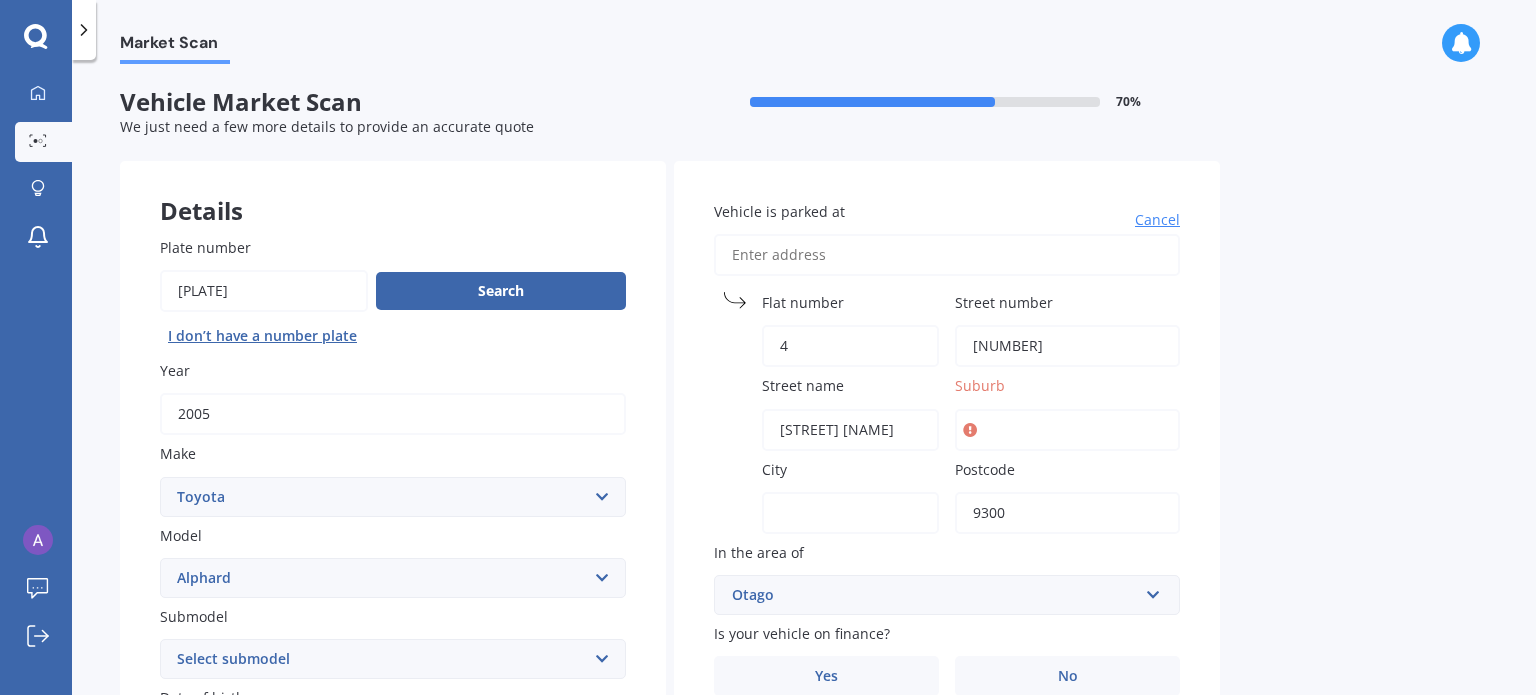 type on "9300" 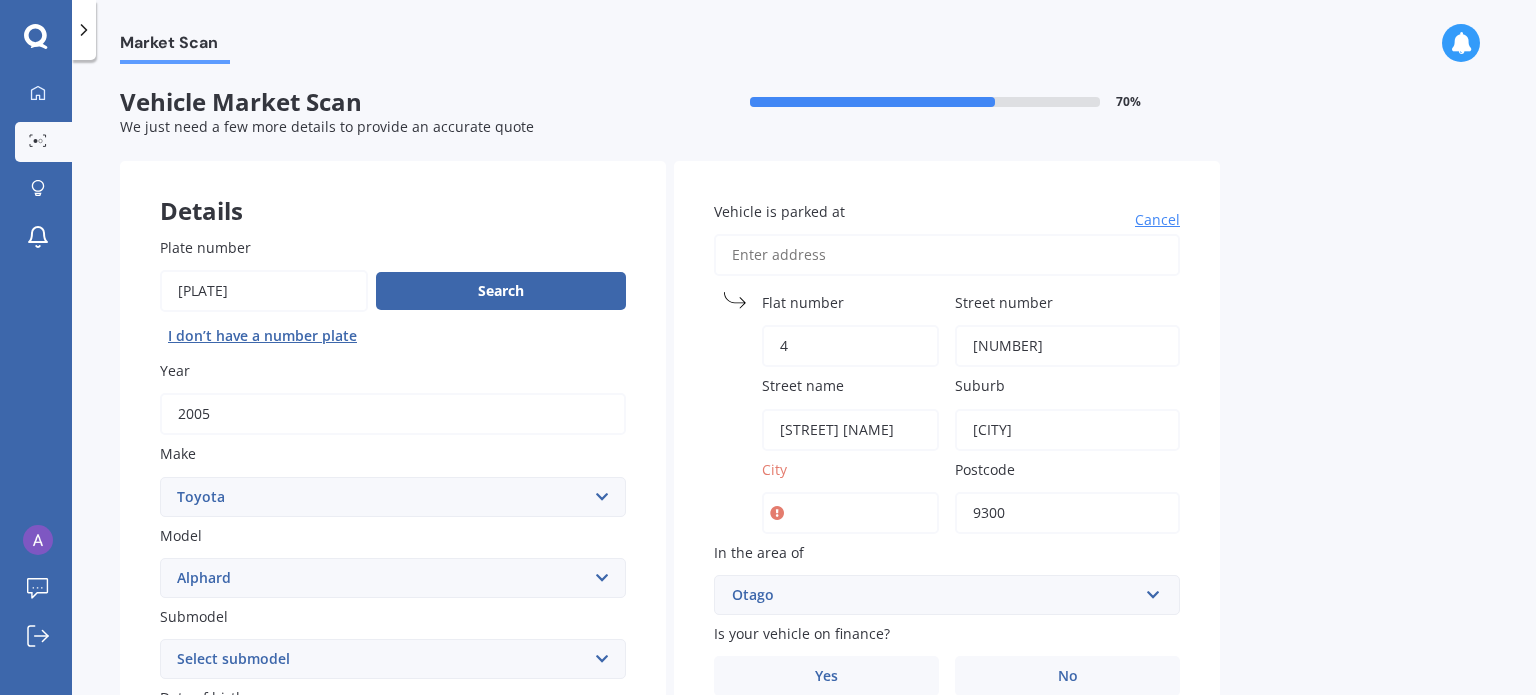 type on "[CITY]" 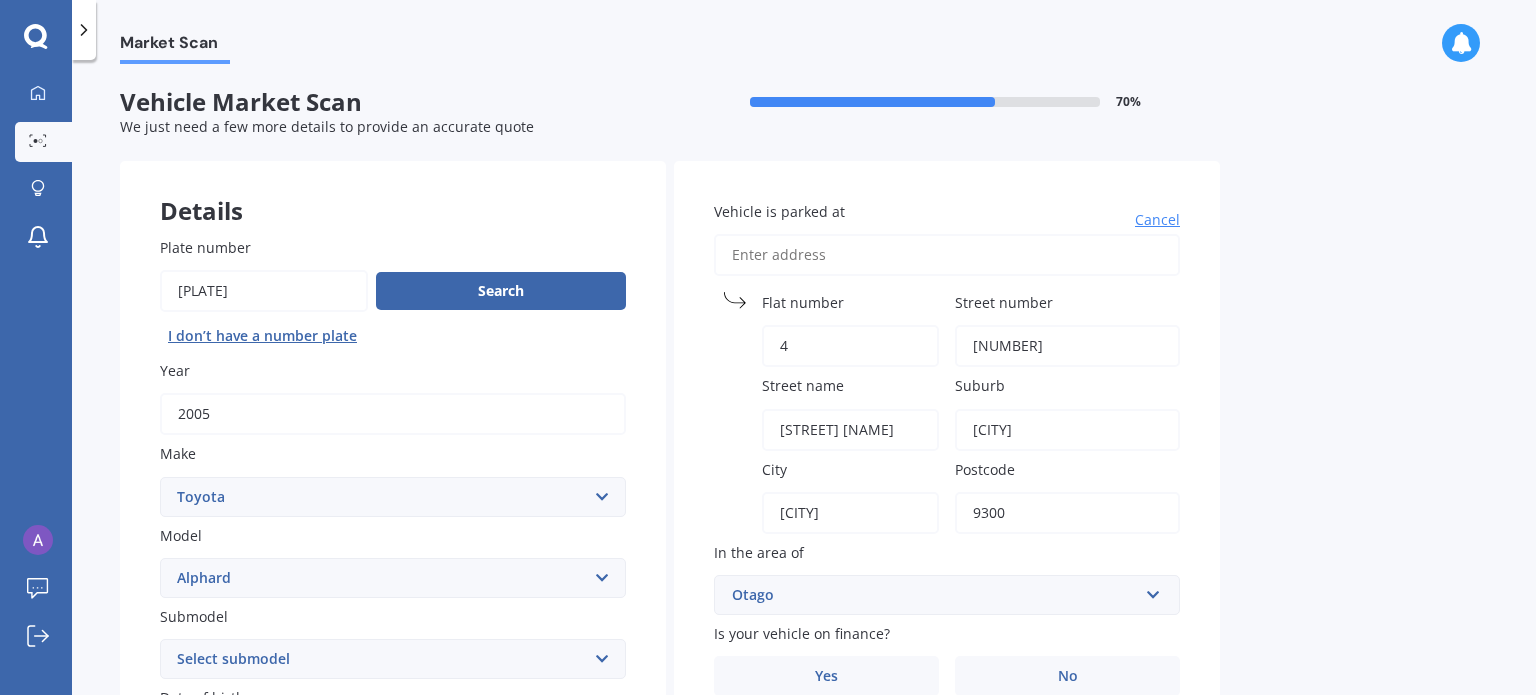 type on "[CITY]" 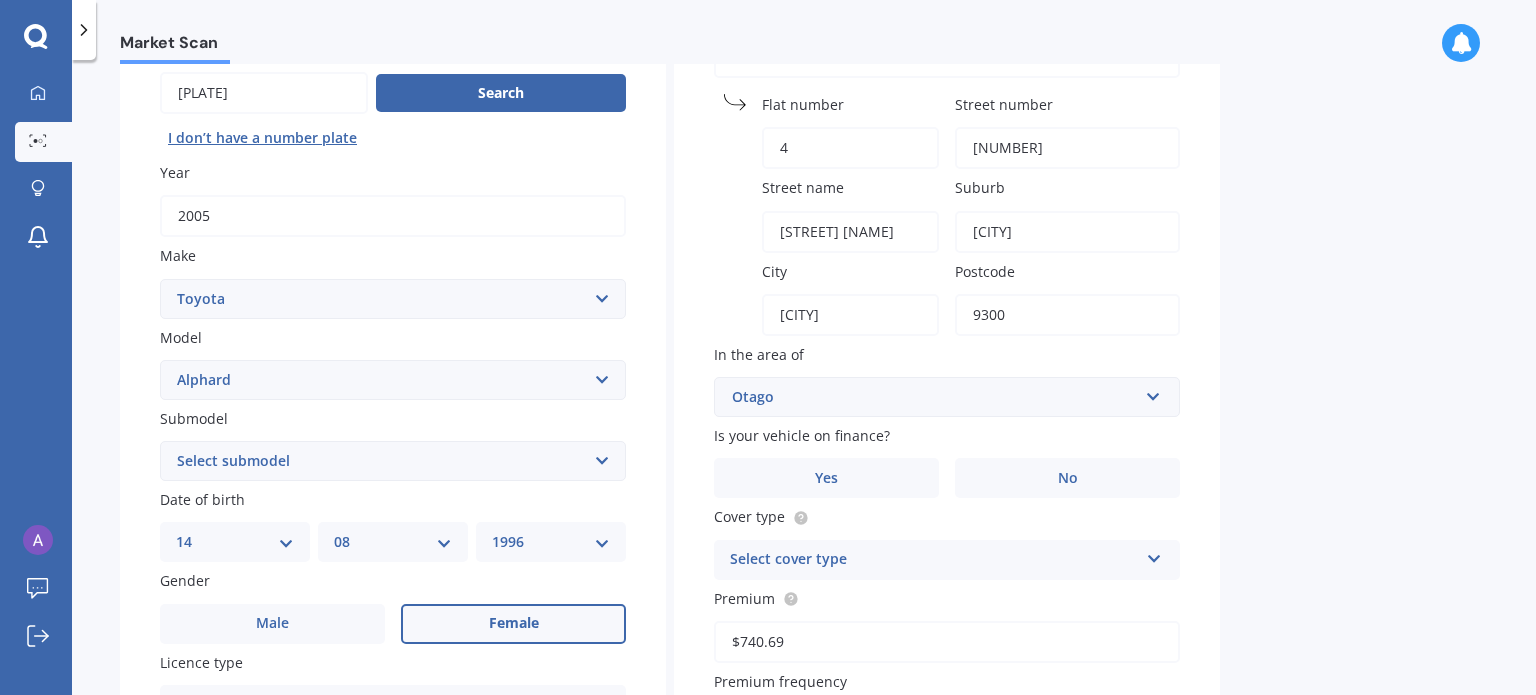 scroll, scrollTop: 283, scrollLeft: 0, axis: vertical 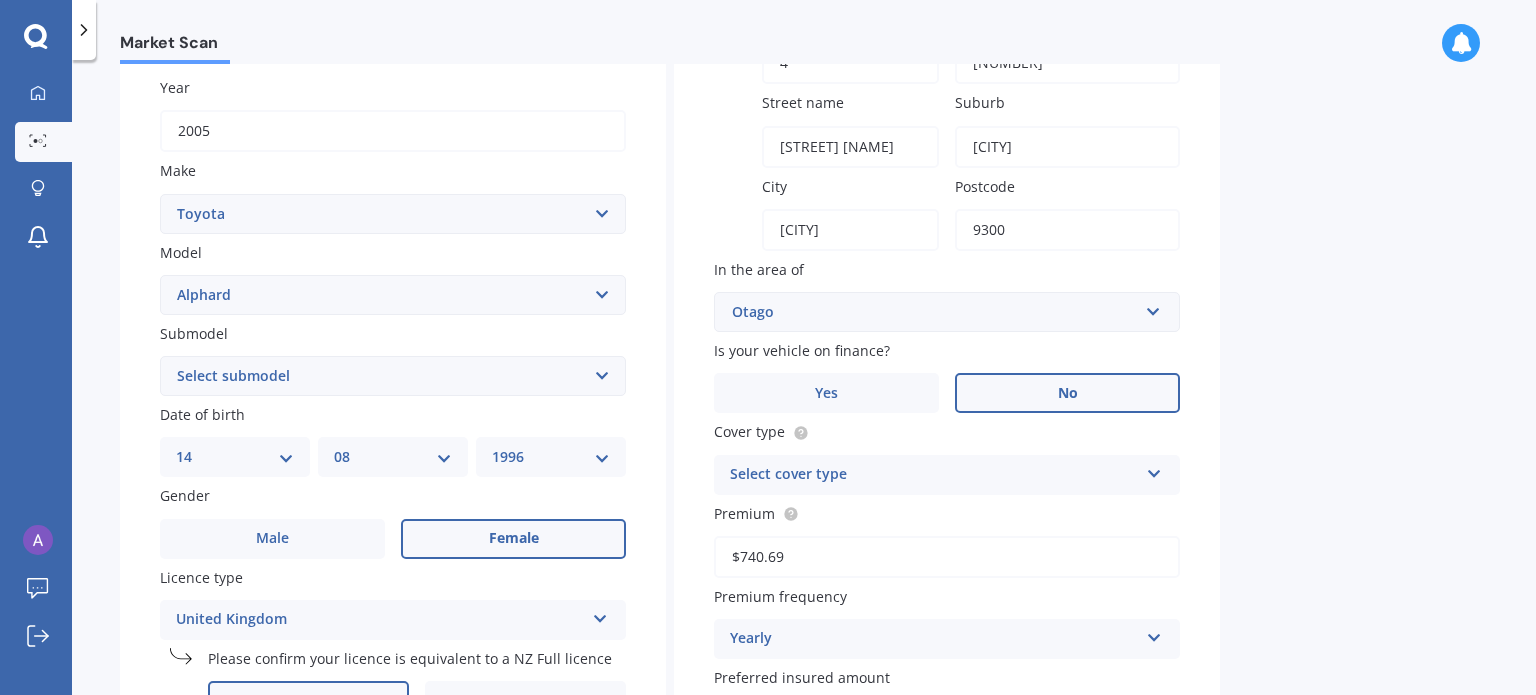 click on "No" at bounding box center [1067, 393] 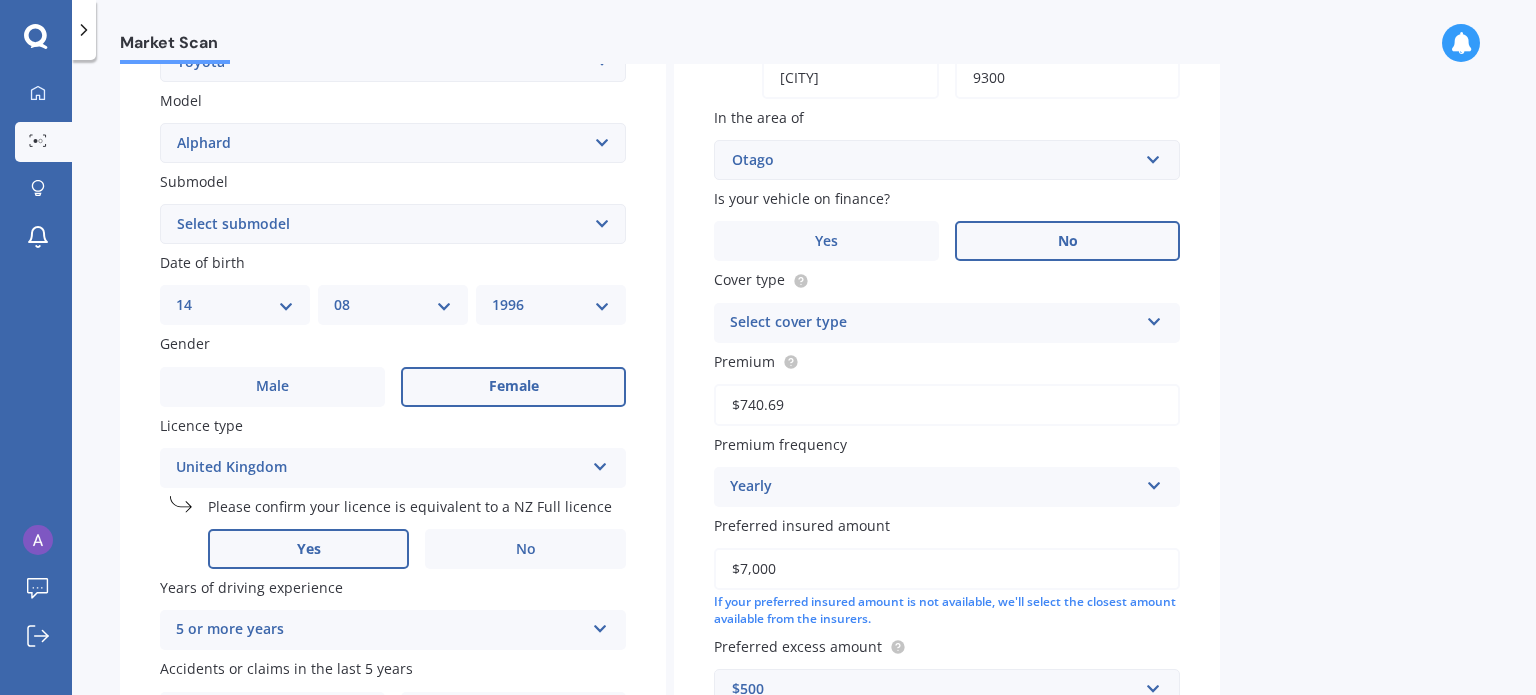 scroll, scrollTop: 460, scrollLeft: 0, axis: vertical 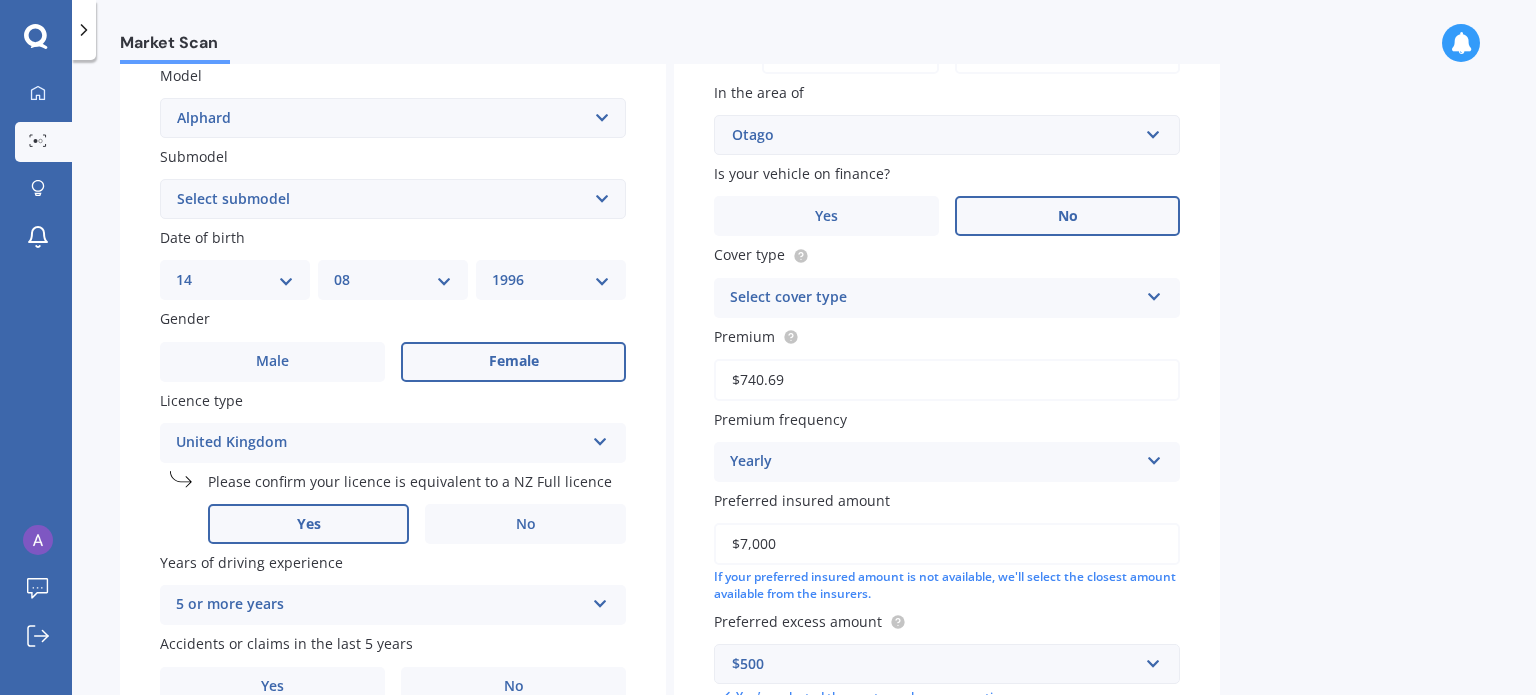 click on "Select cover type Comprehensive Third Party, Fire & Theft Third Party" at bounding box center [947, 298] 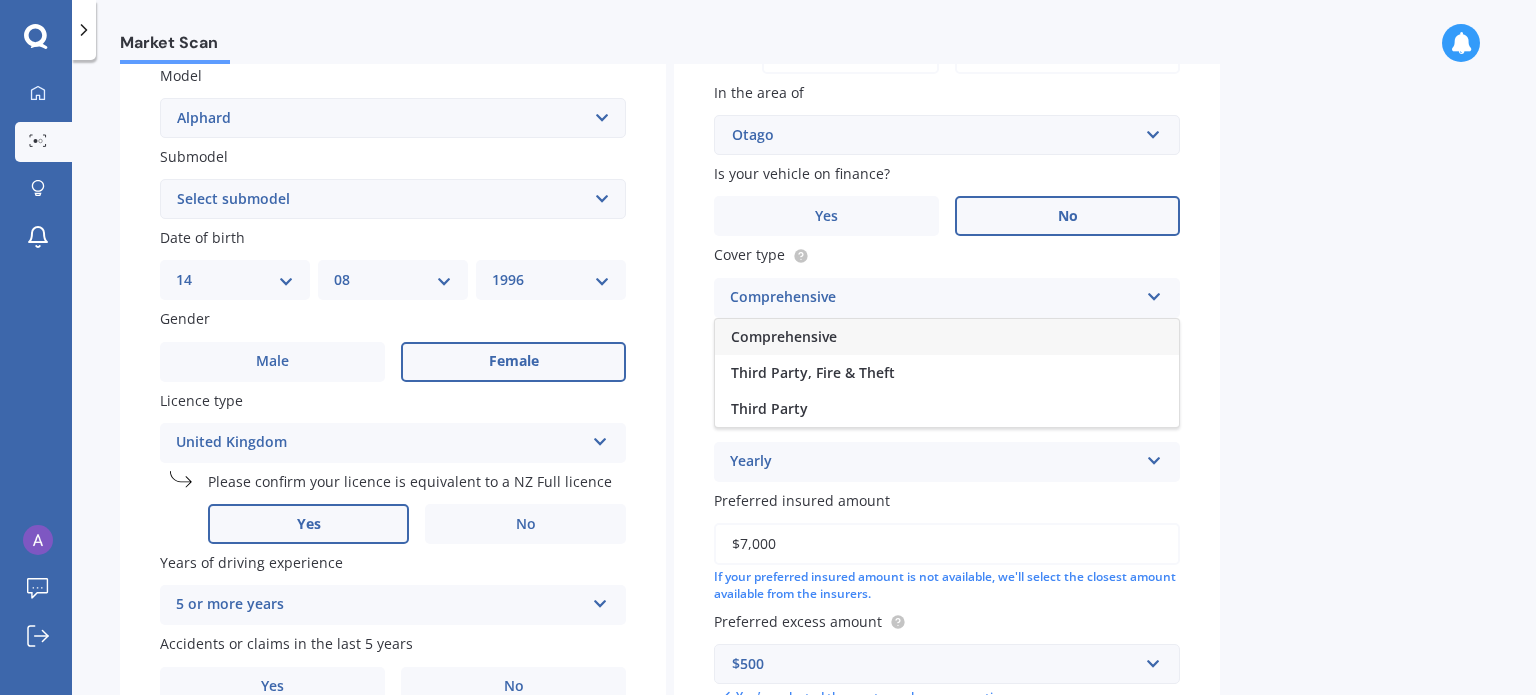 click on "Comprehensive" at bounding box center (947, 337) 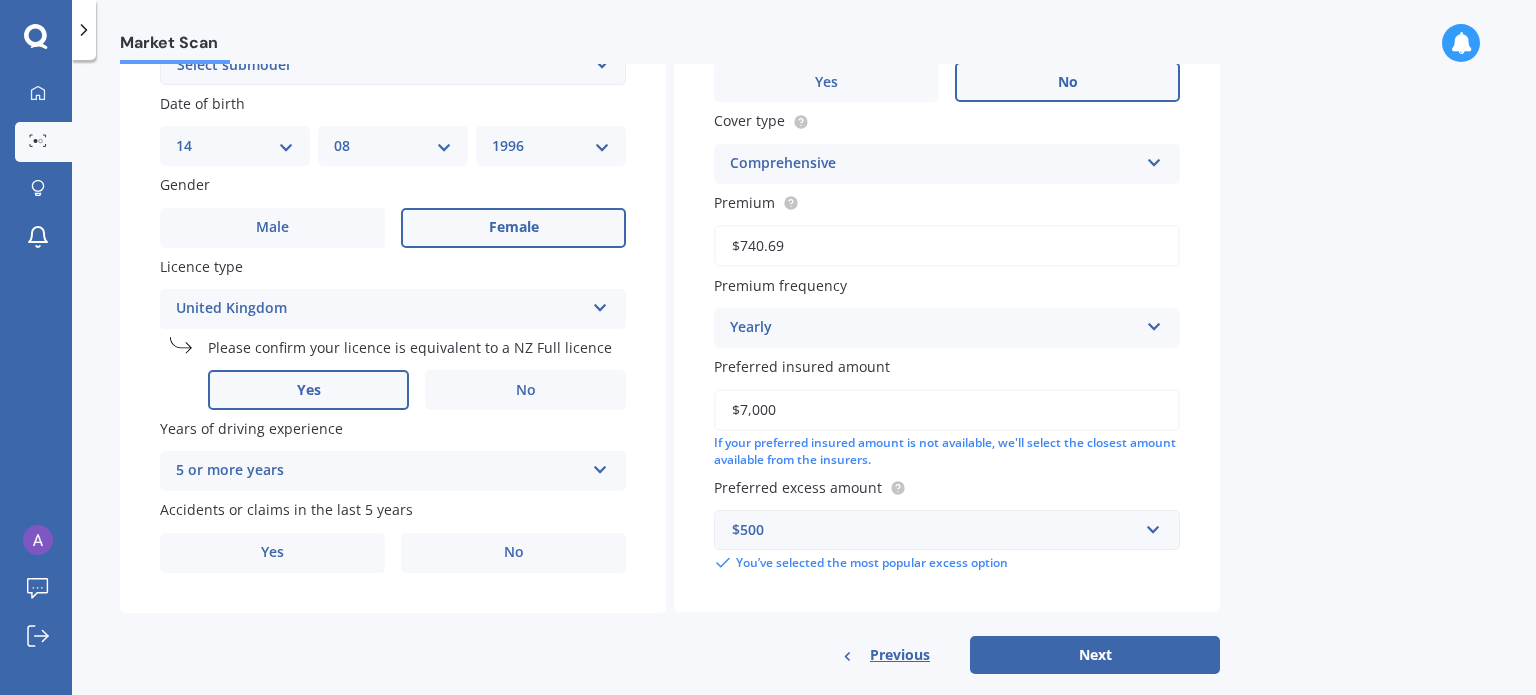 scroll, scrollTop: 622, scrollLeft: 0, axis: vertical 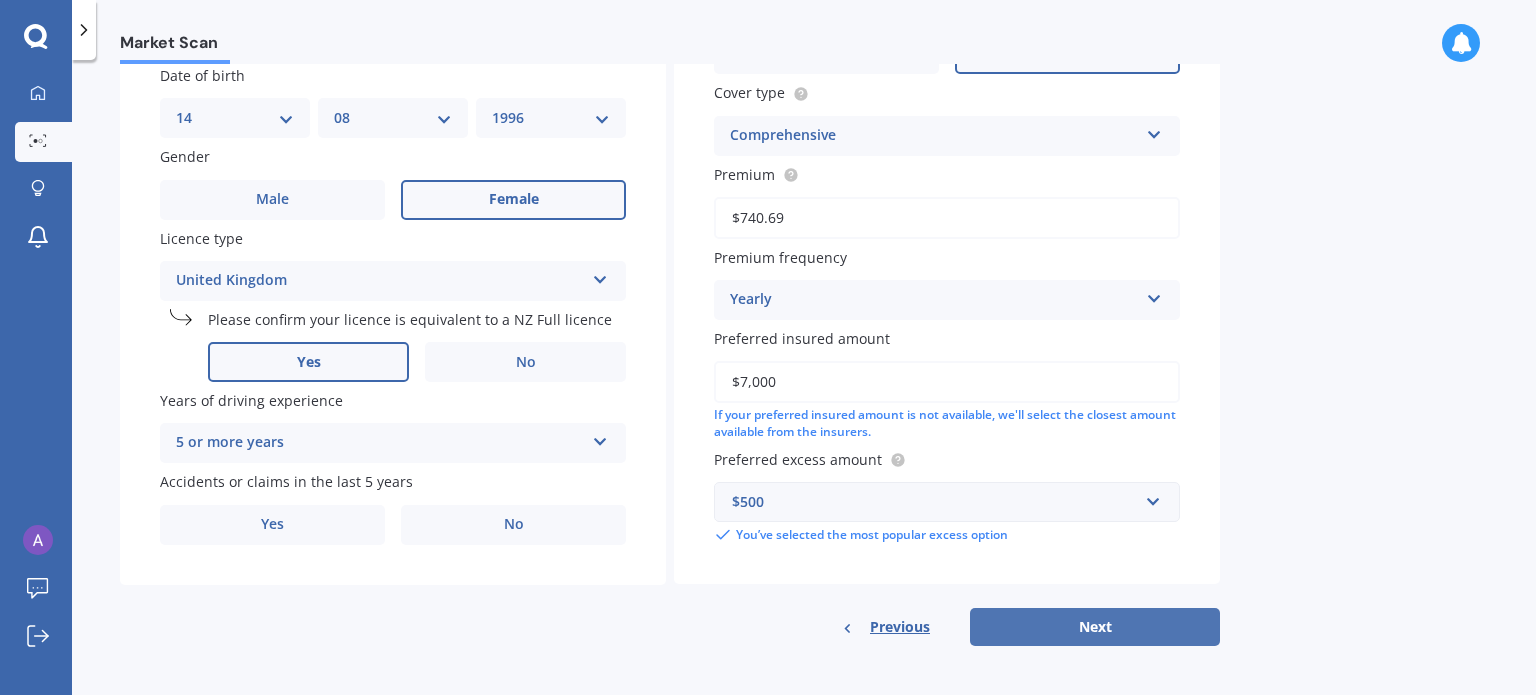 click on "Next" at bounding box center [1095, 627] 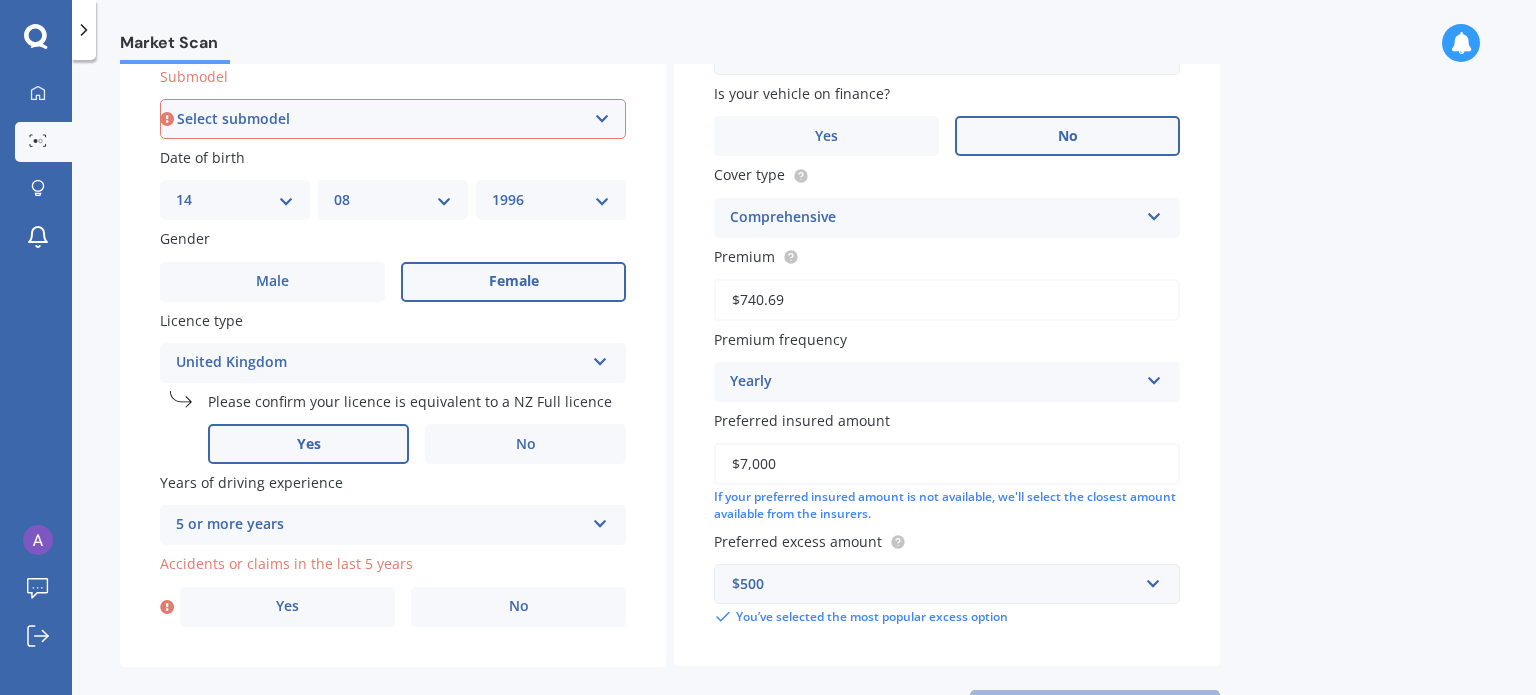 scroll, scrollTop: 622, scrollLeft: 0, axis: vertical 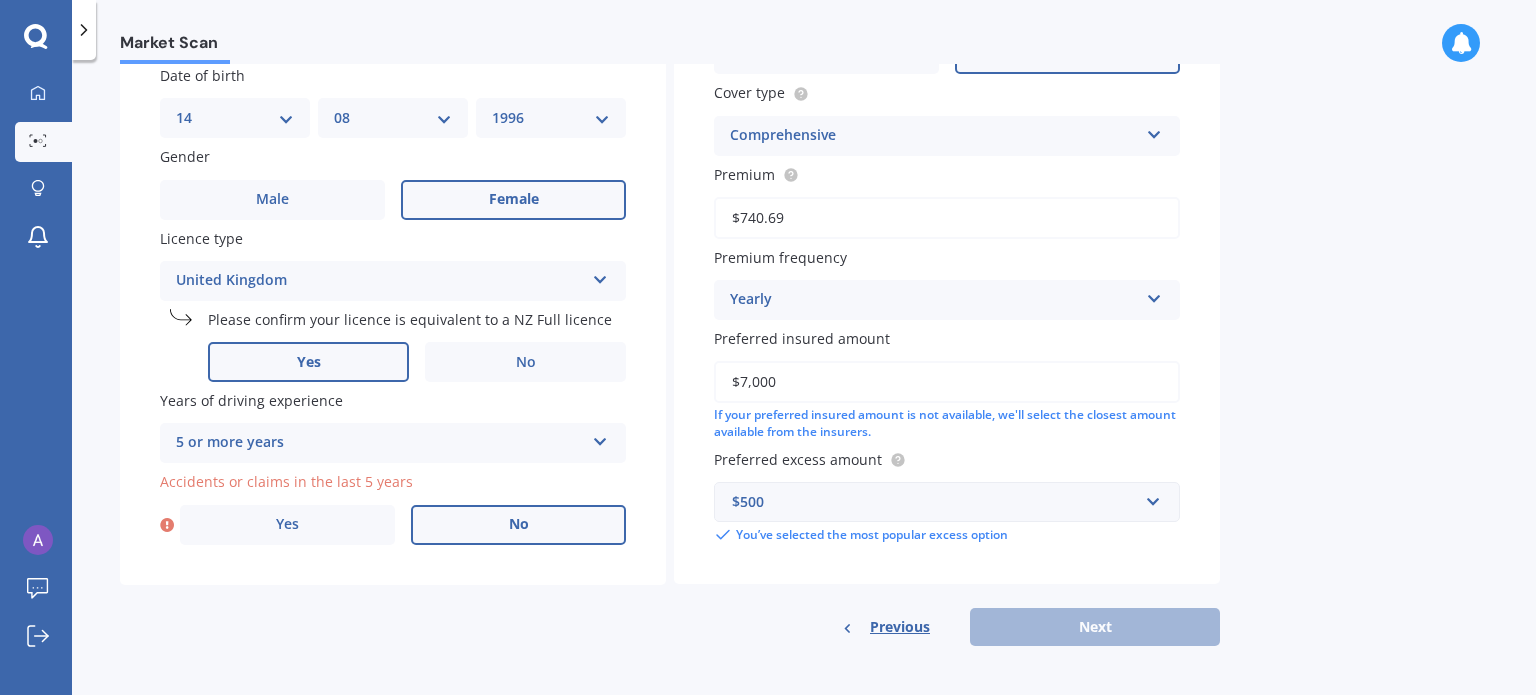 click on "No" at bounding box center [518, 525] 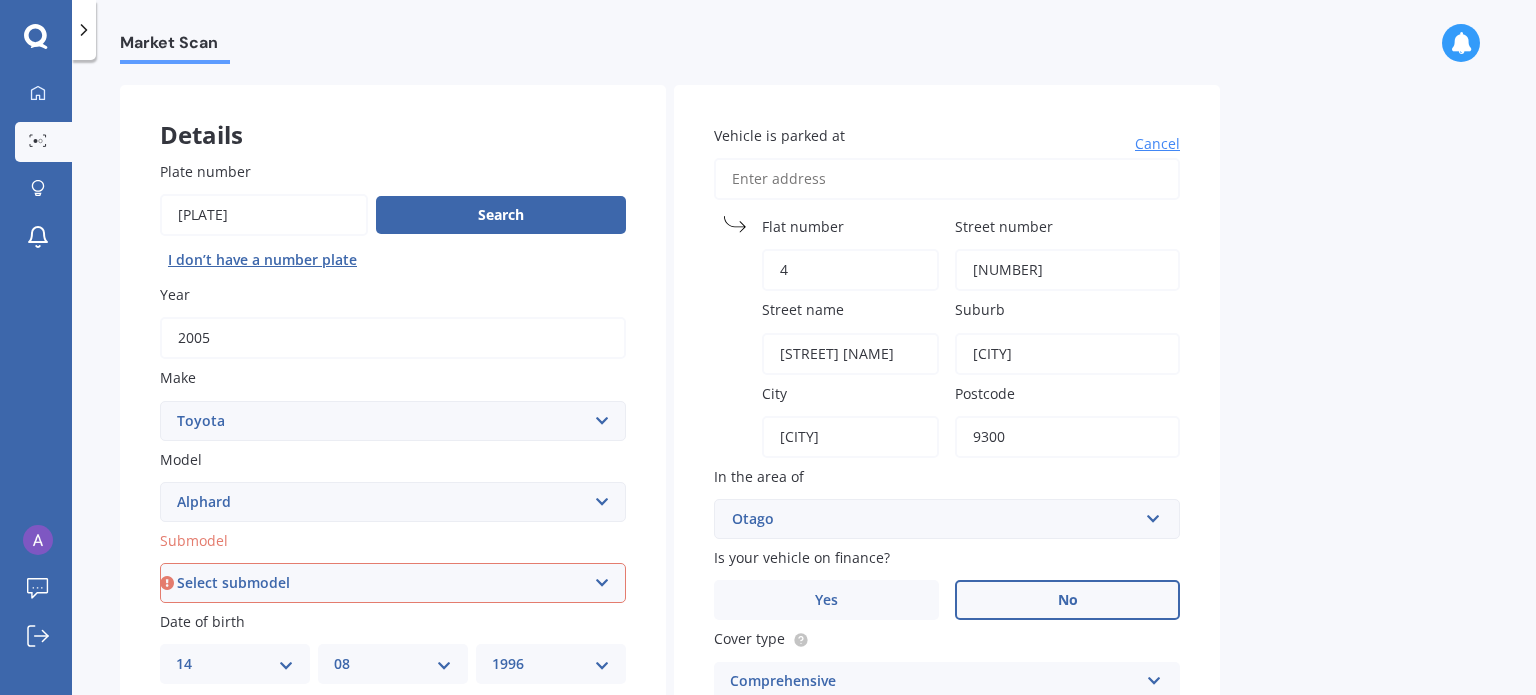 scroll, scrollTop: 75, scrollLeft: 0, axis: vertical 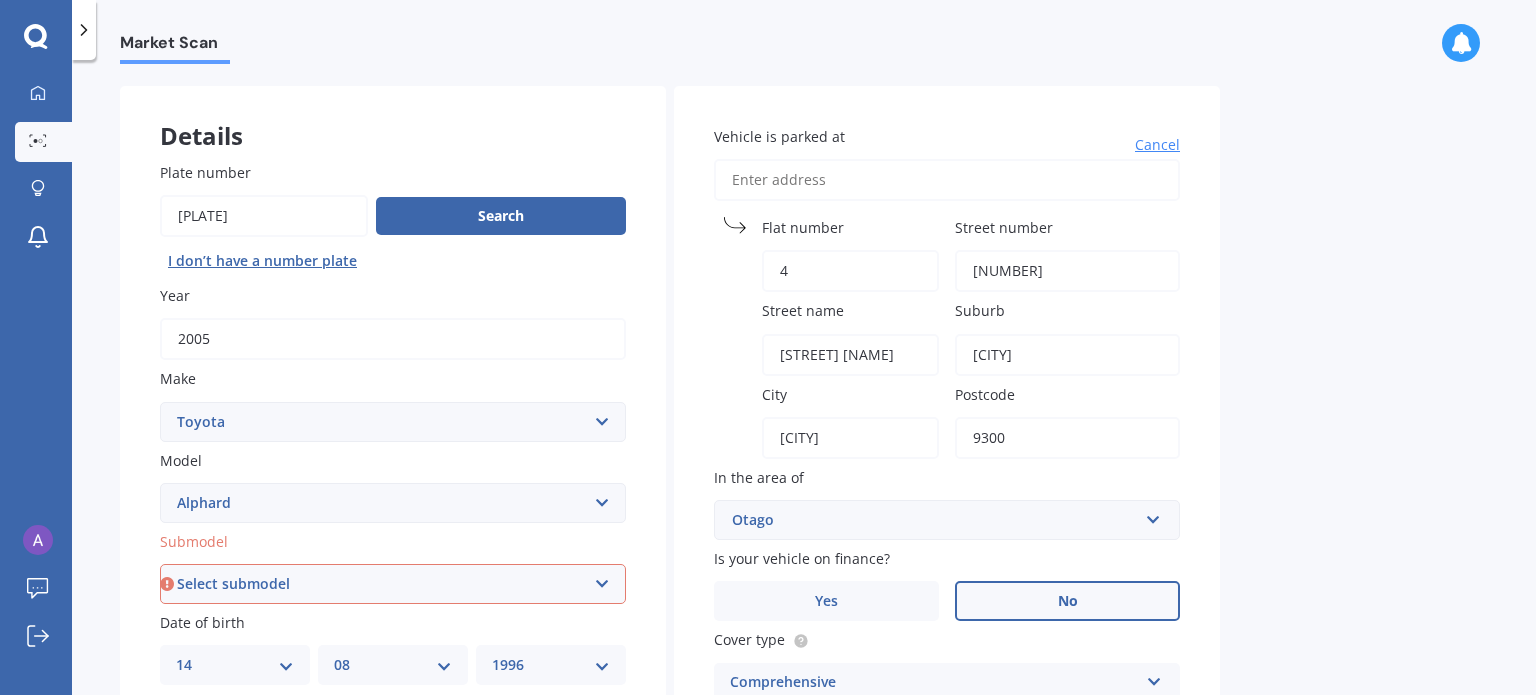 click on "Select submodel (All other) 2.4 Petrol 3.0 Petrol Hybrid" at bounding box center (393, 584) 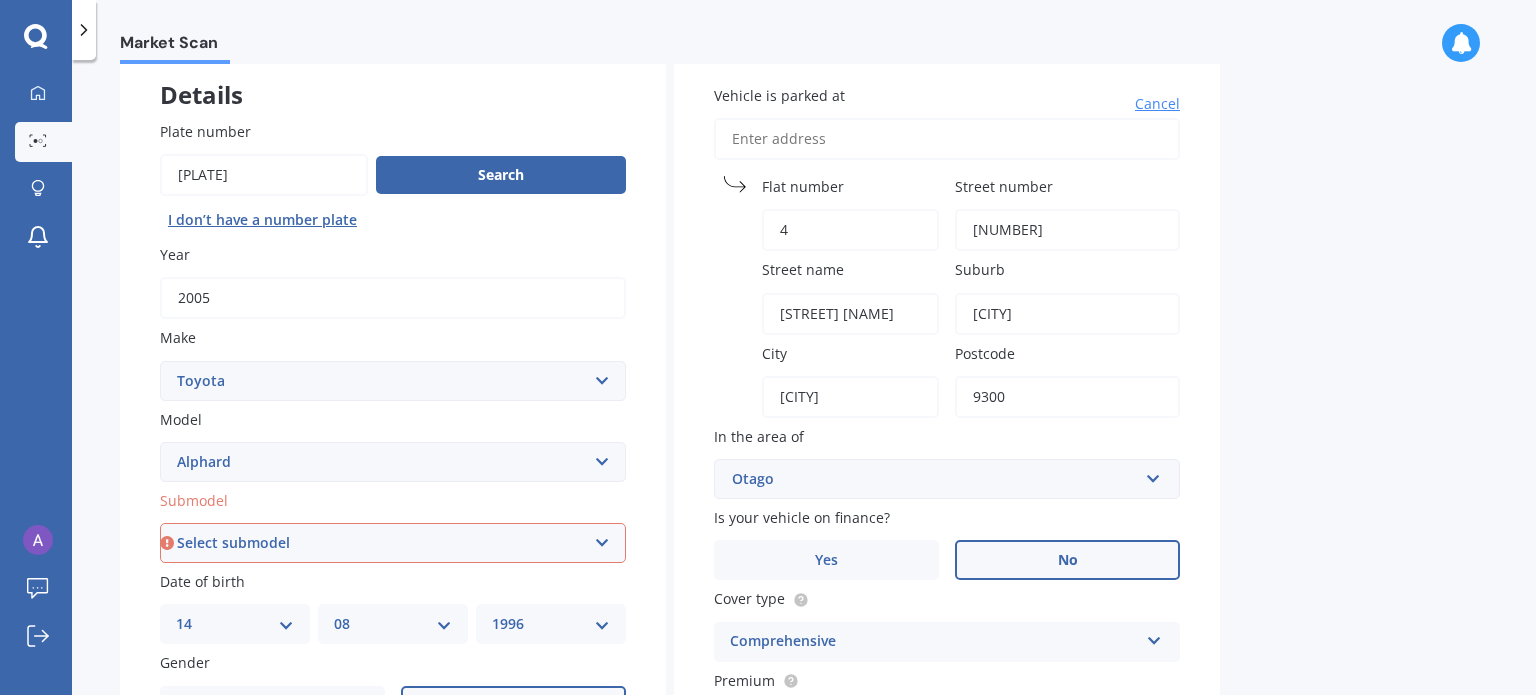 scroll, scrollTop: 113, scrollLeft: 0, axis: vertical 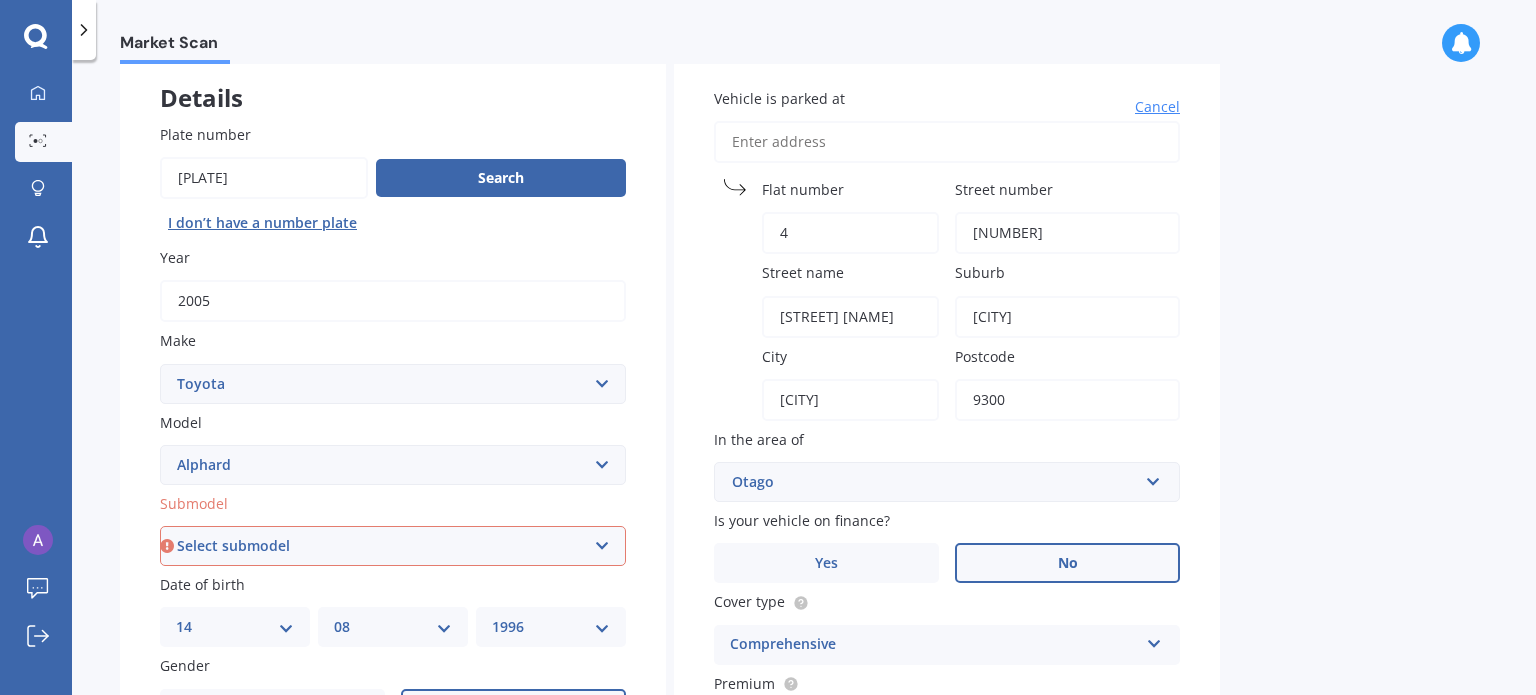 click on "Plate number Search I don’t have a number plate Year 2005 Make Select make AC ALFA ROMEO ASTON MARTIN AUDI AUSTIN BEDFORD Bentley BMW BYD CADILLAC CAN-AM CHERY CHEVROLET CHRYSLER Citroen CRUISEAIR CUPRA DAEWOO DAIHATSU DAIMLER DAMON DIAHATSU DODGE EXOCET FACTORY FIVE FERRARI FIAT Fiord FLEETWOOD FORD FOTON FRASER GEELY GENESIS GEORGIE BOY GMC GREAT WALL GWM HAVAL HILLMAN HINO HOLDEN HOLIDAY RAMBLER HONDA HUMMER HYUNDAI INFINITI ISUZU IVECO JAC JAECOO JAGUAR JEEP KGM KIA LADA LAMBORGHINI LANCIA LANDROVER LDV LEAPMOTOR LEXUS LINCOLN LOTUS LUNAR M.G M.G. MAHINDRA MASERATI MAZDA MCLAREN MERCEDES AMG Mercedes Benz MERCEDES-AMG MERCURY MINI Mitsubishi MORGAN MORRIS NEWMAR Nissan OMODA OPEL OXFORD PEUGEOT Plymouth Polestar PONTIAC PORSCHE PROTON RAM Range Rover Rayne RENAULT ROLLS ROYCE ROVER SAAB SATURN SEAT SHELBY SKODA SMART SSANGYONG SUBARU SUZUKI TATA TESLA TIFFIN Toyota TRIUMPH TVR Vauxhall VOLKSWAGEN VOLVO WESTFIELD WINNEBAGO ZX Model Select model 4 Runner 86 Allex Allion Alphard Altezza Aqua Aristo Aurion" at bounding box center [393, 589] 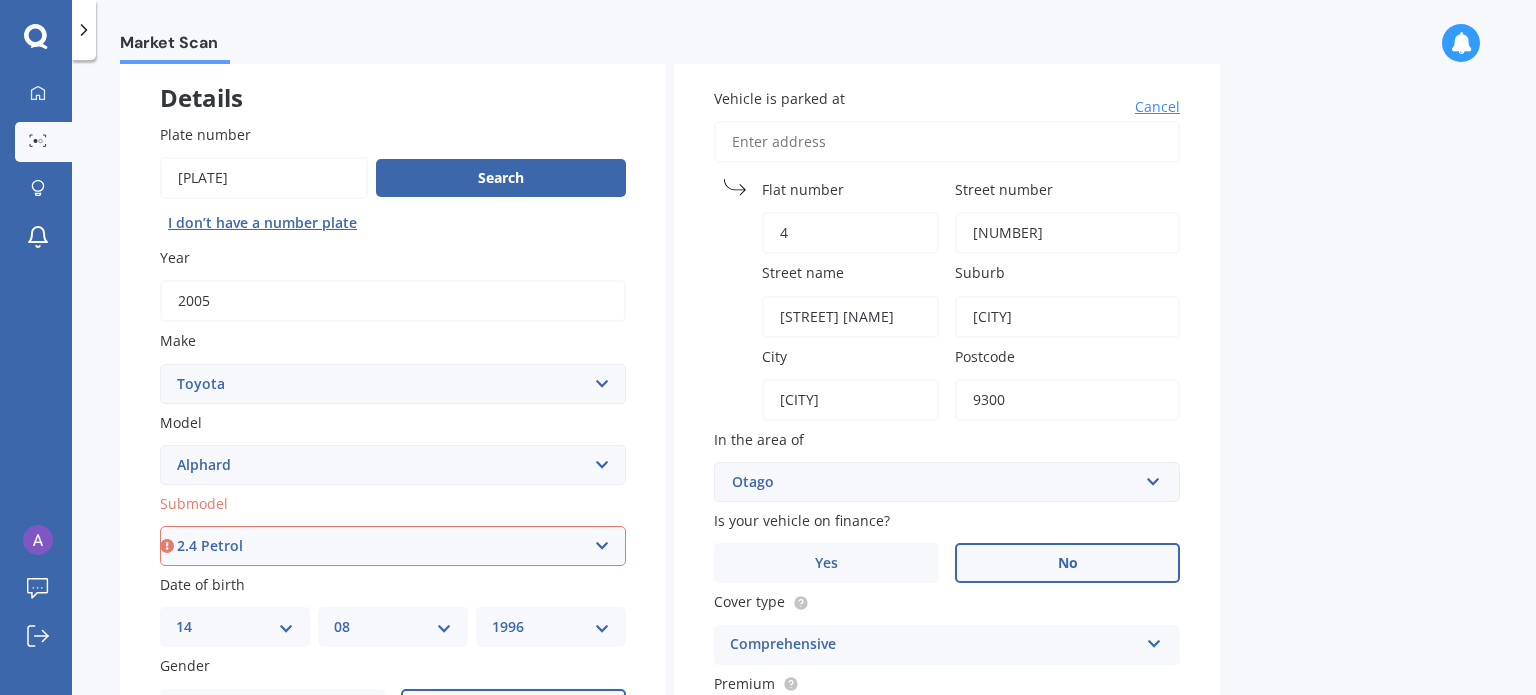 click on "Select submodel (All other) 2.4 Petrol 3.0 Petrol Hybrid" at bounding box center (393, 546) 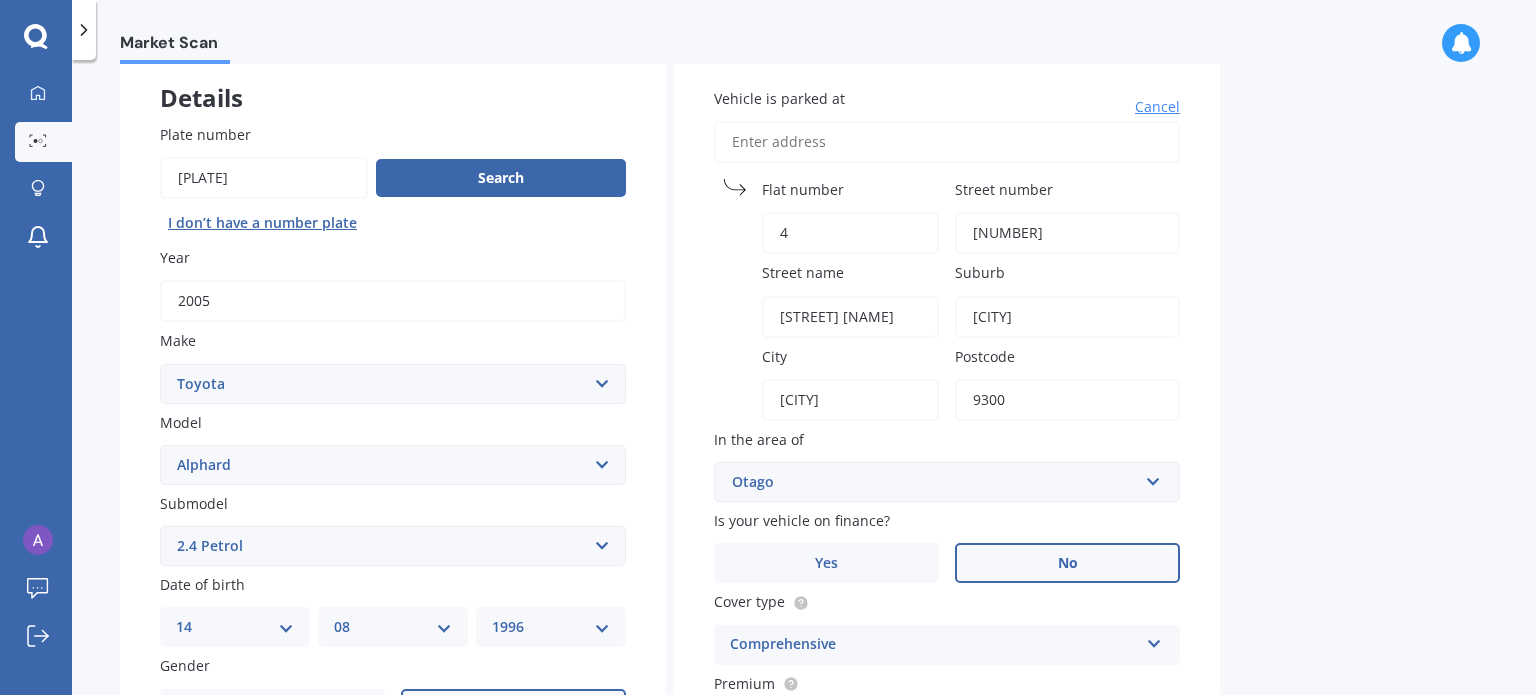 click on "[CITY]" at bounding box center [1067, 317] 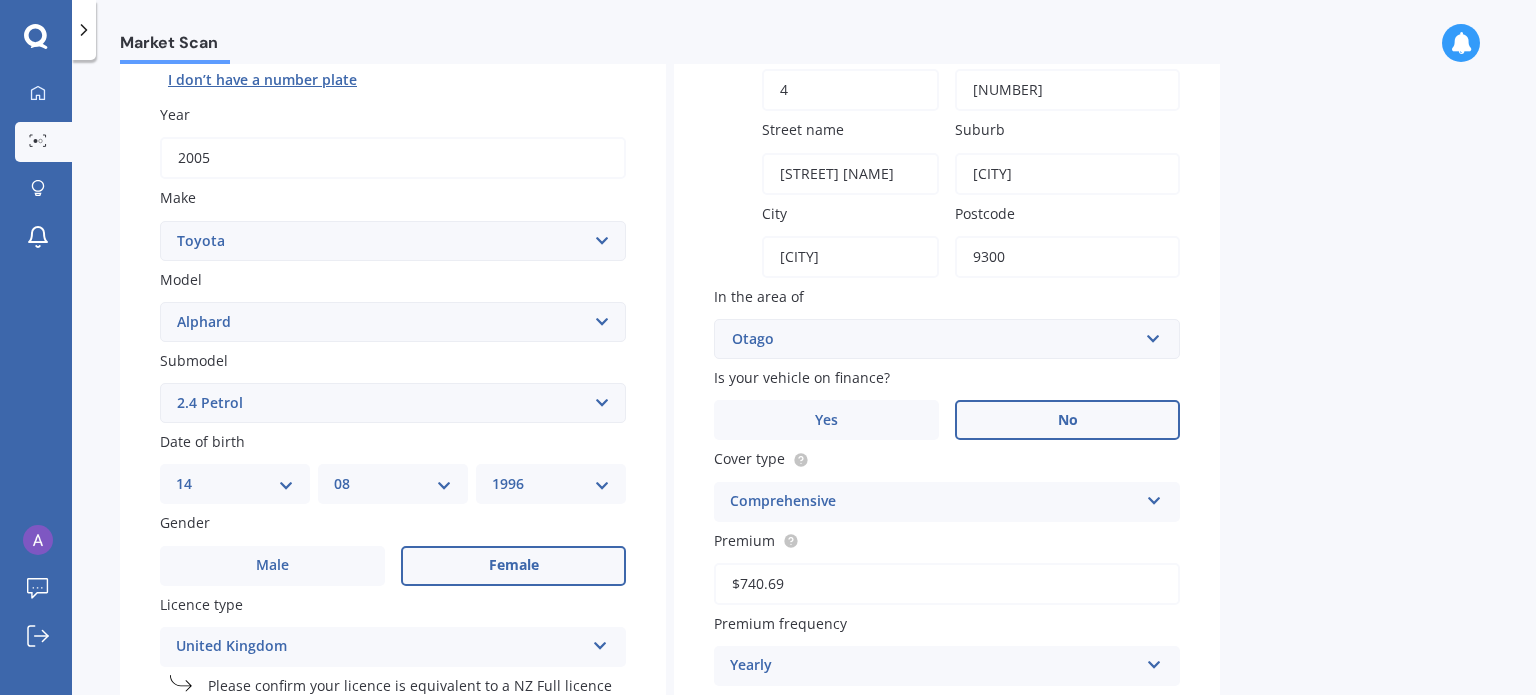 click on "Market Scan Vehicle Market Scan 70 % We just need a few more details to provide an accurate quote Details Plate number Search I don’t have a number plate Year 2005 Make Select make AC ALFA ROMEO ASTON MARTIN AUDI AUSTIN BEDFORD Bentley BMW BYD CADILLAC CAN-AM CHERY CHEVROLET CHRYSLER Citroen CRUISEAIR CUPRA DAEWOO DAIHATSU DAIMLER DAMON DIAHATSU DODGE EXOCET FACTORY FIVE FERRARI FIAT Fiord FLEETWOOD FORD FOTON FRASER GEELY GENESIS GEORGIE BOY GMC GREAT WALL GWM HAVAL HILLMAN HINO HOLDEN HOLIDAY RAMBLER HONDA HUMMER HYUNDAI INFINITI ISUZU IVECO JAC JAECOO JAGUAR JEEP KGM KIA LADA LAMBORGHINI LANCIA LANDROVER LDV LEAPMOTOR LEXUS LINCOLN LOTUS LUNAR M.G M.G. MAHINDRA MASERATI MAZDA MCLAREN MERCEDES AMG Mercedes Benz MERCEDES-AMG MERCURY MINI Mitsubishi MORGAN MORRIS NEWMAR Nissan OMODA OPEL OXFORD PEUGEOT Plymouth Polestar PONTIAC PORSCHE PROTON RAM Range Rover Rayne RENAULT ROLLS ROYCE ROVER SAAB SATURN SEAT SHELBY SKODA SMART SSANGYONG SUBARU SUZUKI TATA TESLA TIFFIN Toyota TRIUMPH TVR Vauxhall VOLKSWAGEN ZX" at bounding box center (804, 381) 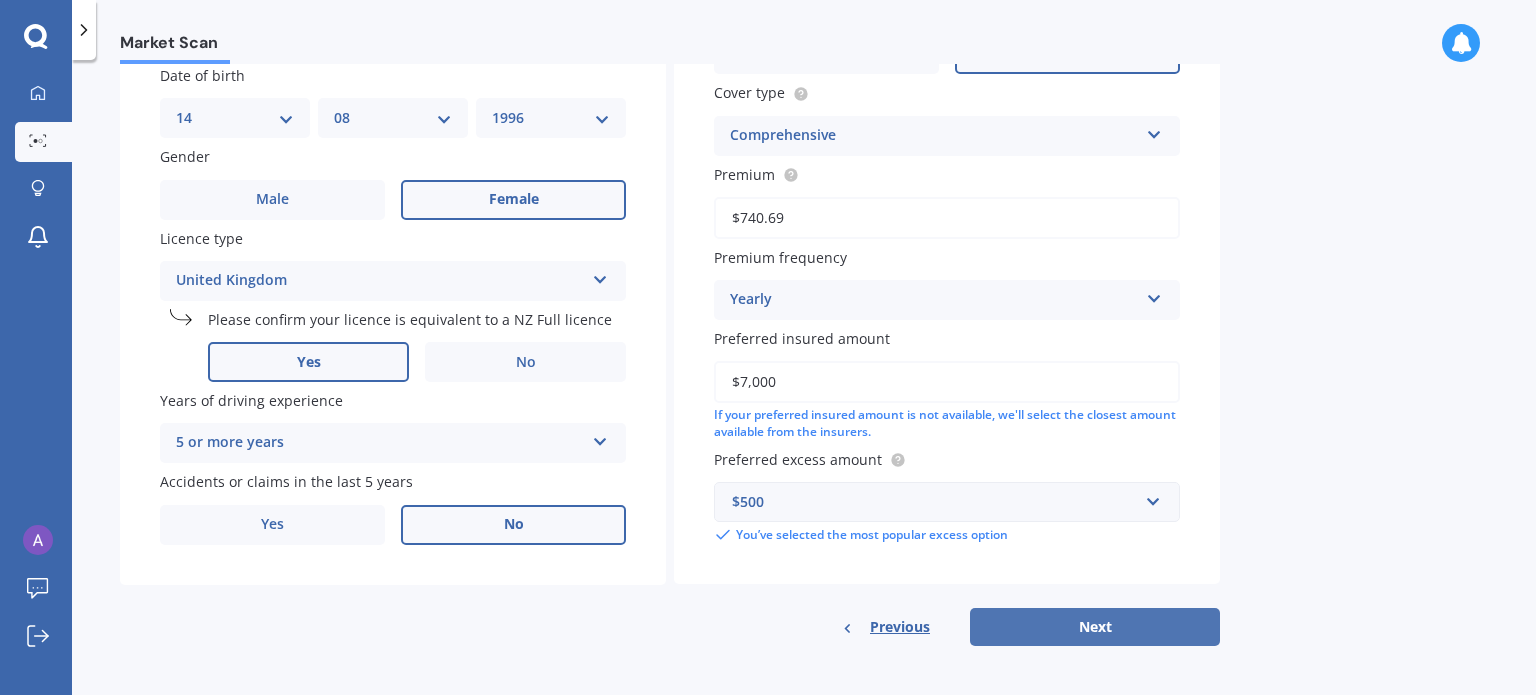 click on "Next" at bounding box center [1095, 627] 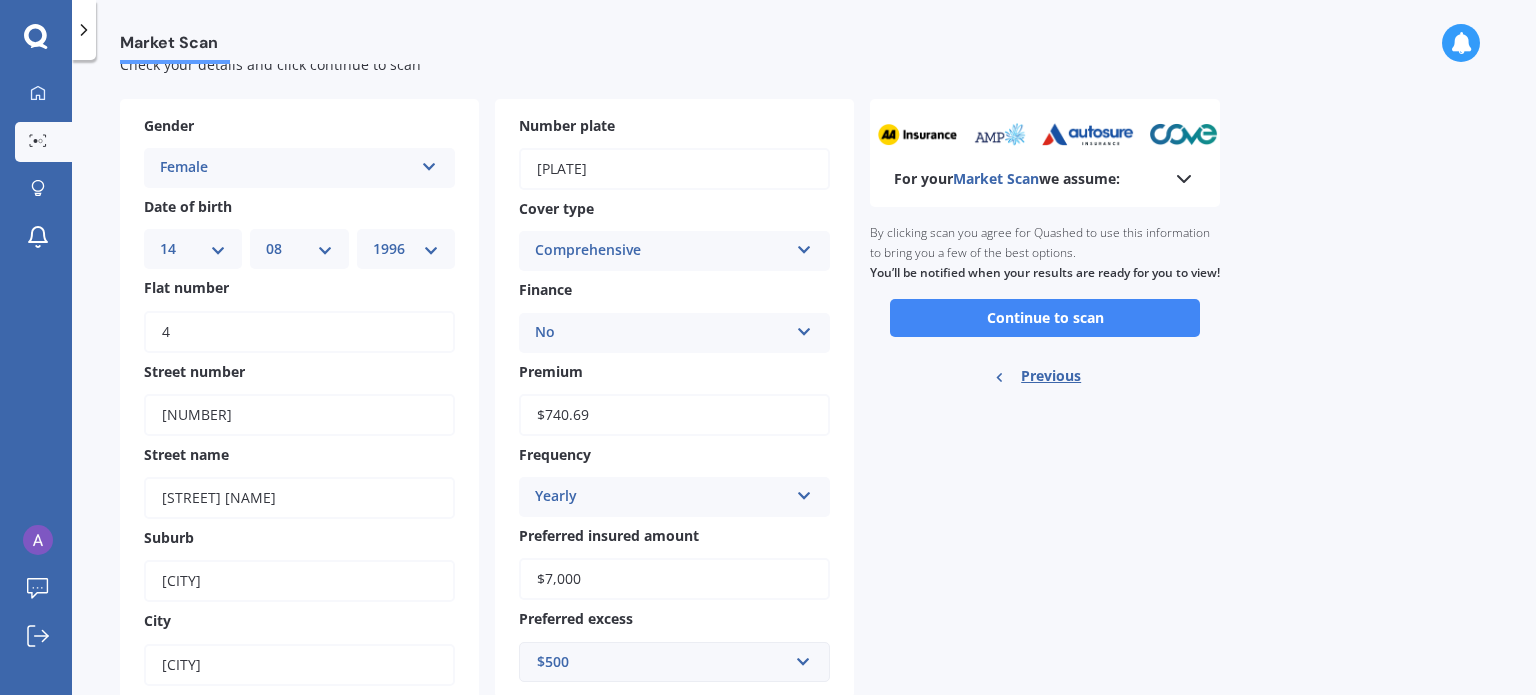 scroll, scrollTop: 0, scrollLeft: 0, axis: both 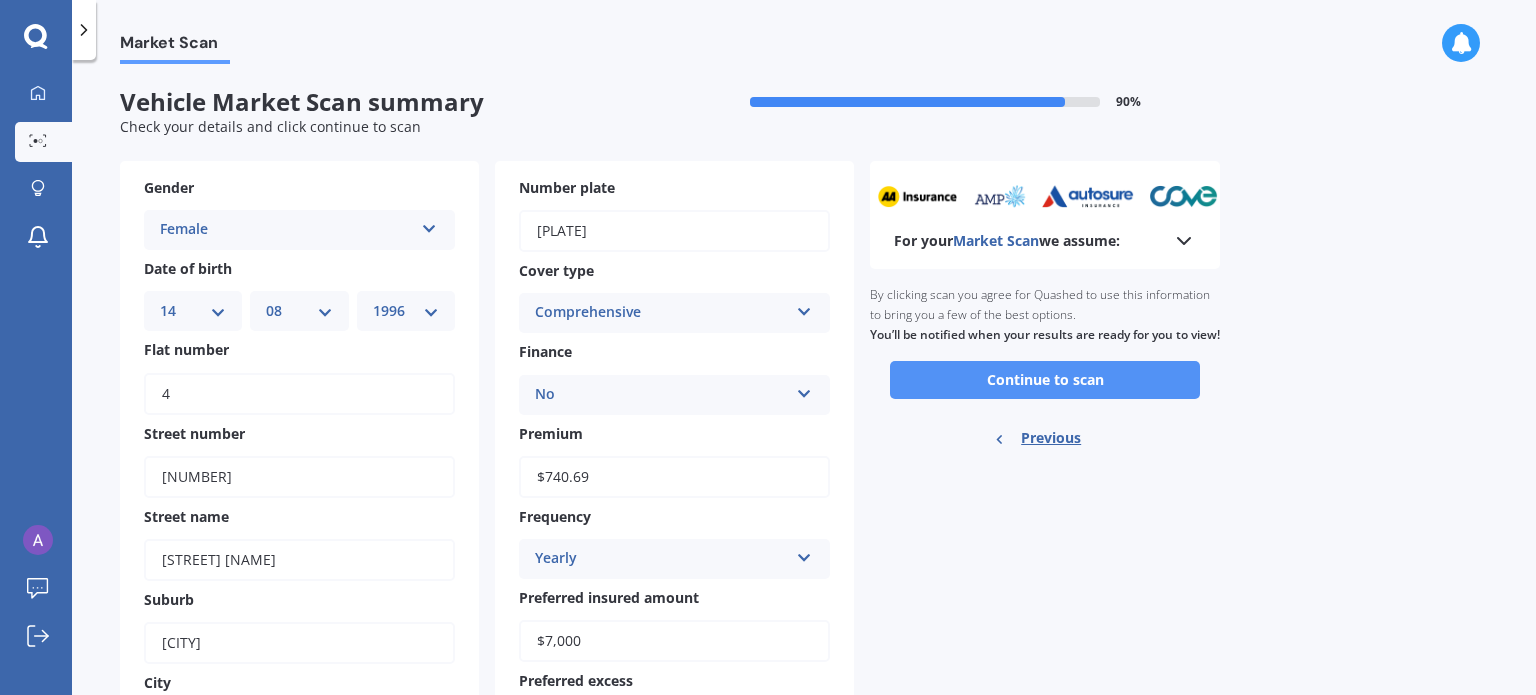 click on "Continue to scan" at bounding box center (1045, 380) 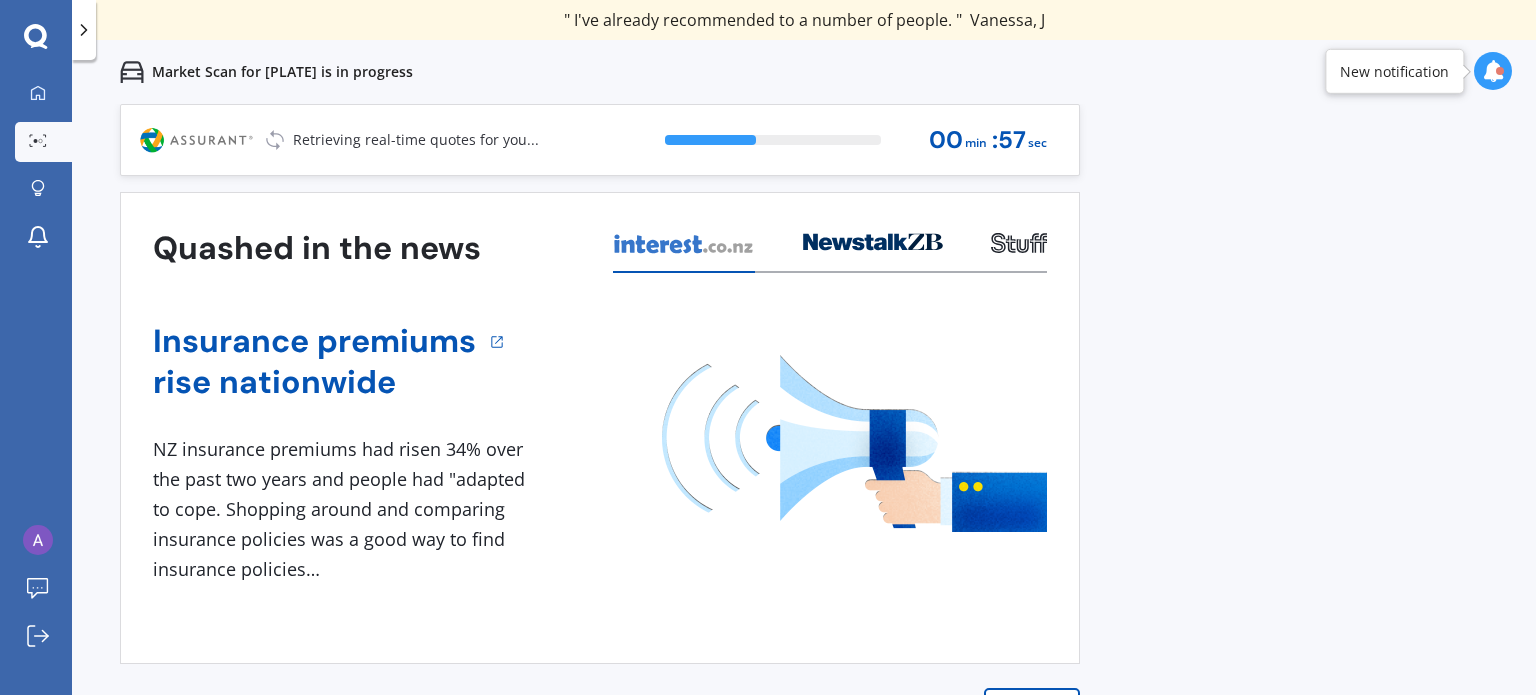click on "Previous 60,000+ Kiwis have signed up to shop and save on insurance with us " Helpful tool, just that my current insurance is cheaper. " [LAST_NAME], [INITIAL] " I have already recommended Quashed to many family and friends. This is fantastic. Thank you. " [LAST_NAME], [INITIAL] " A very useful tool and is easy to use. Highly recommended! " [LAST_NAME], [INITIAL] " Useful tool to check whether our current prices are competitive - which they are. " [LAST_NAME], [INITIAL] " My current car insurance was half of the cheapest quoted here, so I'll stick with them. " [LAST_NAME], [INITIAL] " Gave exactly the same results. " [LAST_NAME], [INITIAL] " It's pretty accurate. Good service. " [LAST_NAME], [INITIAL] " That was very helpful as it provided all the details required to make the necessary decision. " [LAST_NAME], [INITIAL] " I've already recommended to a number of people. " [LAST_NAME], [INITIAL] " Good to know my existing cover is so good! " [LAST_NAME], [INITIAL] " Excellent site! I saved $300 off my existing policy. " [LAST_NAME], [INITIAL] " Great stuff team! first time using it, and it was very clear and concise. " [LAST_NAME], [INITIAL]   Next 42 % 00 min :  57 sec" at bounding box center [804, 451] 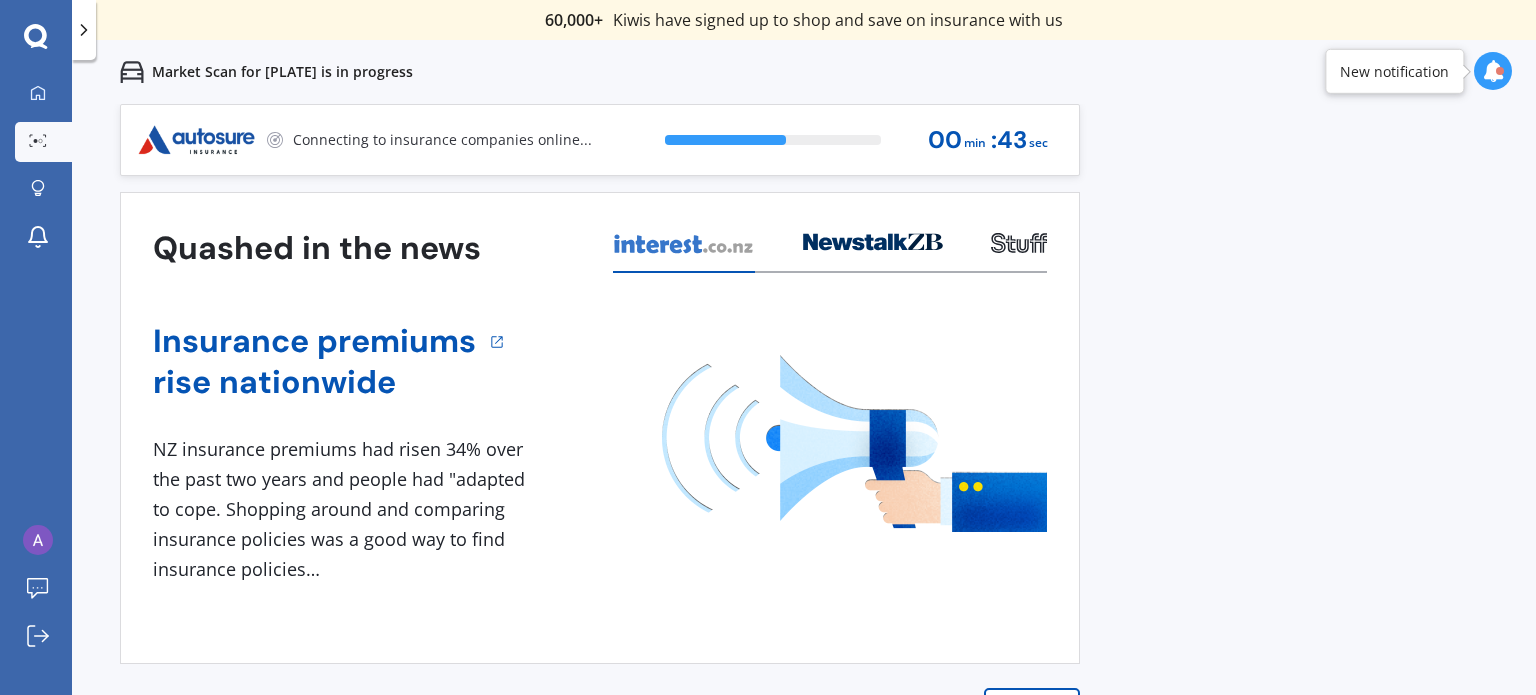 click on "Previous 60,000+ Kiwis have signed up to shop and save on insurance with us " Helpful tool, just that my current insurance is cheaper. " [LAST_NAME], [INITIAL] " I have already recommended Quashed to many family and friends. This is fantastic. Thank you. " [LAST_NAME], [INITIAL] " A very useful tool and is easy to use. Highly recommended! " [LAST_NAME], [INITIAL] " Useful tool to check whether our current prices are competitive - which they are. " [LAST_NAME], [INITIAL] " My current car insurance was half of the cheapest quoted here, so I'll stick with them. " [LAST_NAME], [INITIAL] " Gave exactly the same results. " [LAST_NAME], [INITIAL] " It's pretty accurate. Good service. " [LAST_NAME], [INITIAL] " That was very helpful as it provided all the details required to make the necessary decision. " [LAST_NAME], [INITIAL] " I've already recommended to a number of people. " [LAST_NAME], [INITIAL] " Good to know my existing cover is so good! " [LAST_NAME], [INITIAL] " Excellent site! I saved $300 off my existing policy. " [LAST_NAME], [INITIAL] " Great stuff team! first time using it, and it was very clear and concise. " [LAST_NAME], [INITIAL]   Next 56 % 00 min :  43 sec" at bounding box center (804, 451) 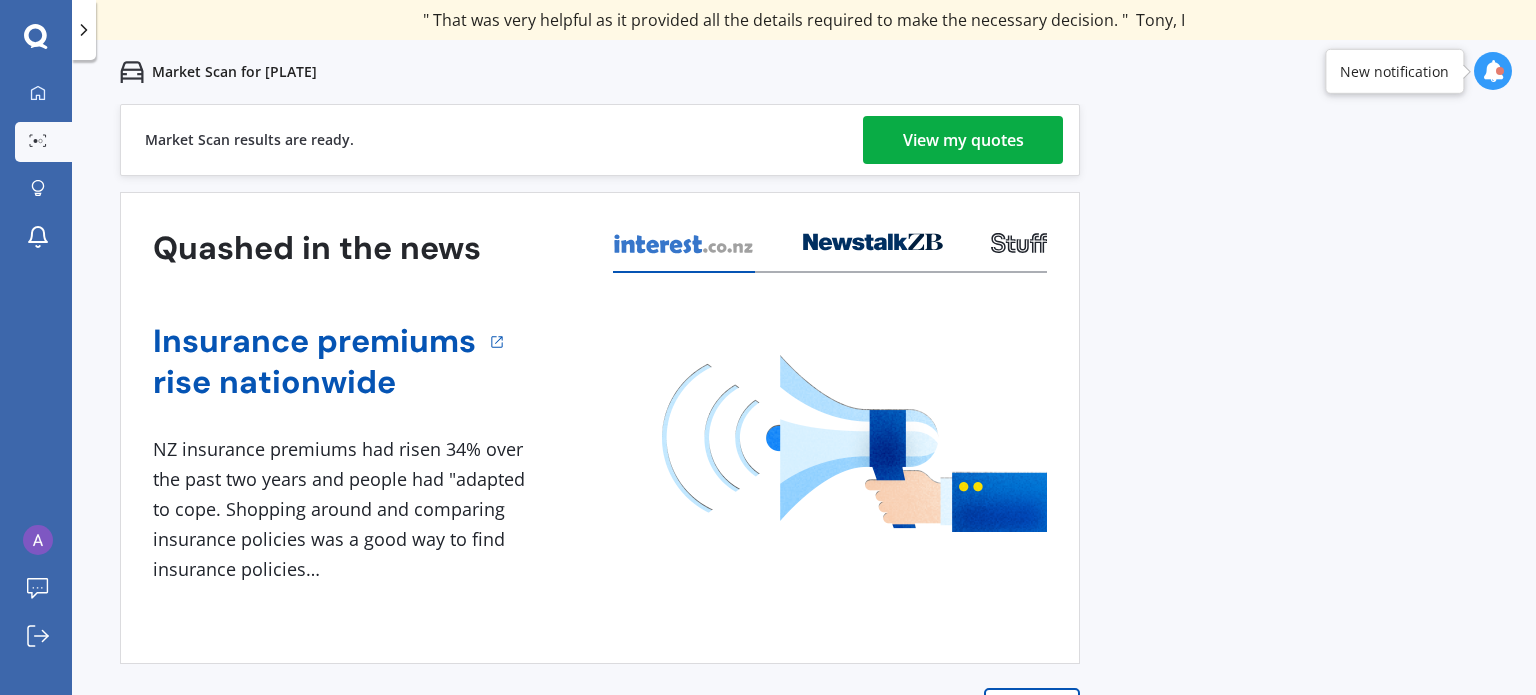click on "View my quotes" at bounding box center (963, 140) 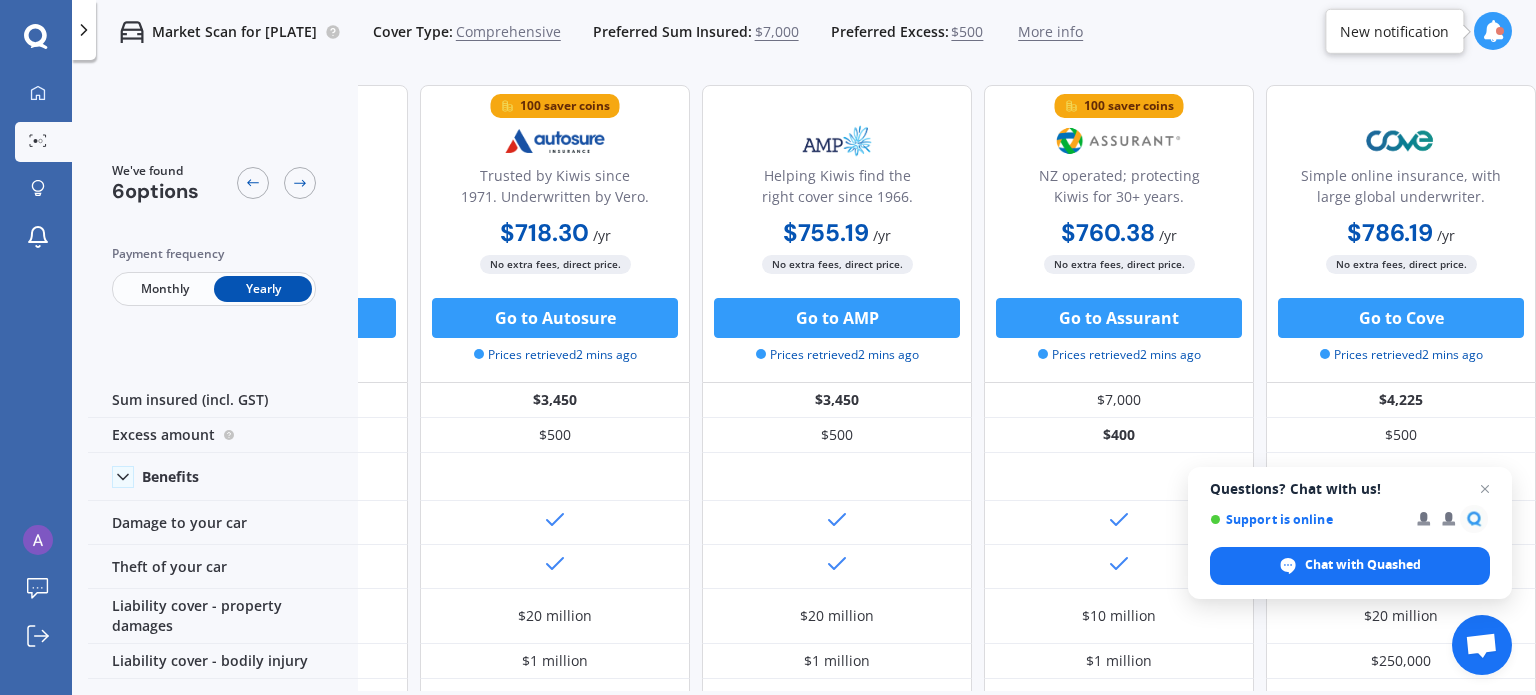 scroll, scrollTop: 0, scrollLeft: 512, axis: horizontal 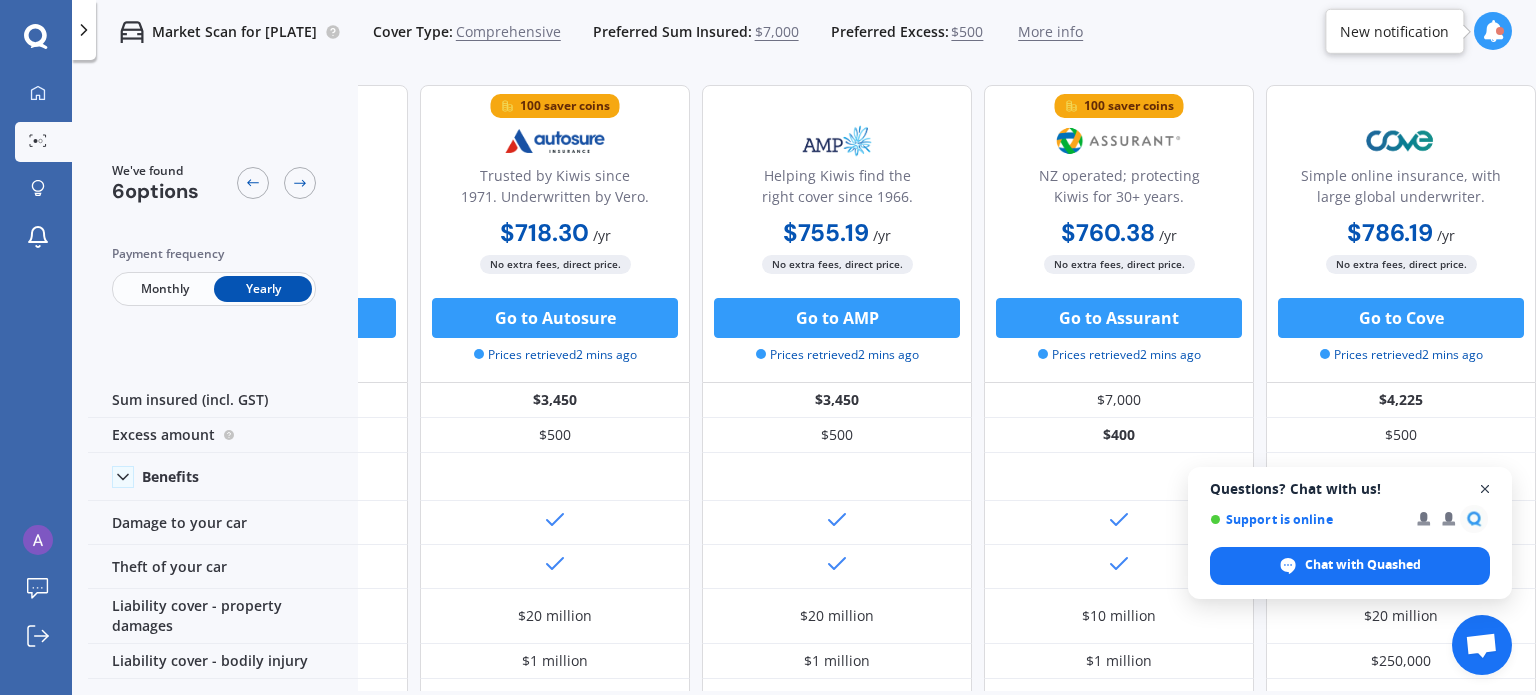 click at bounding box center [1485, 489] 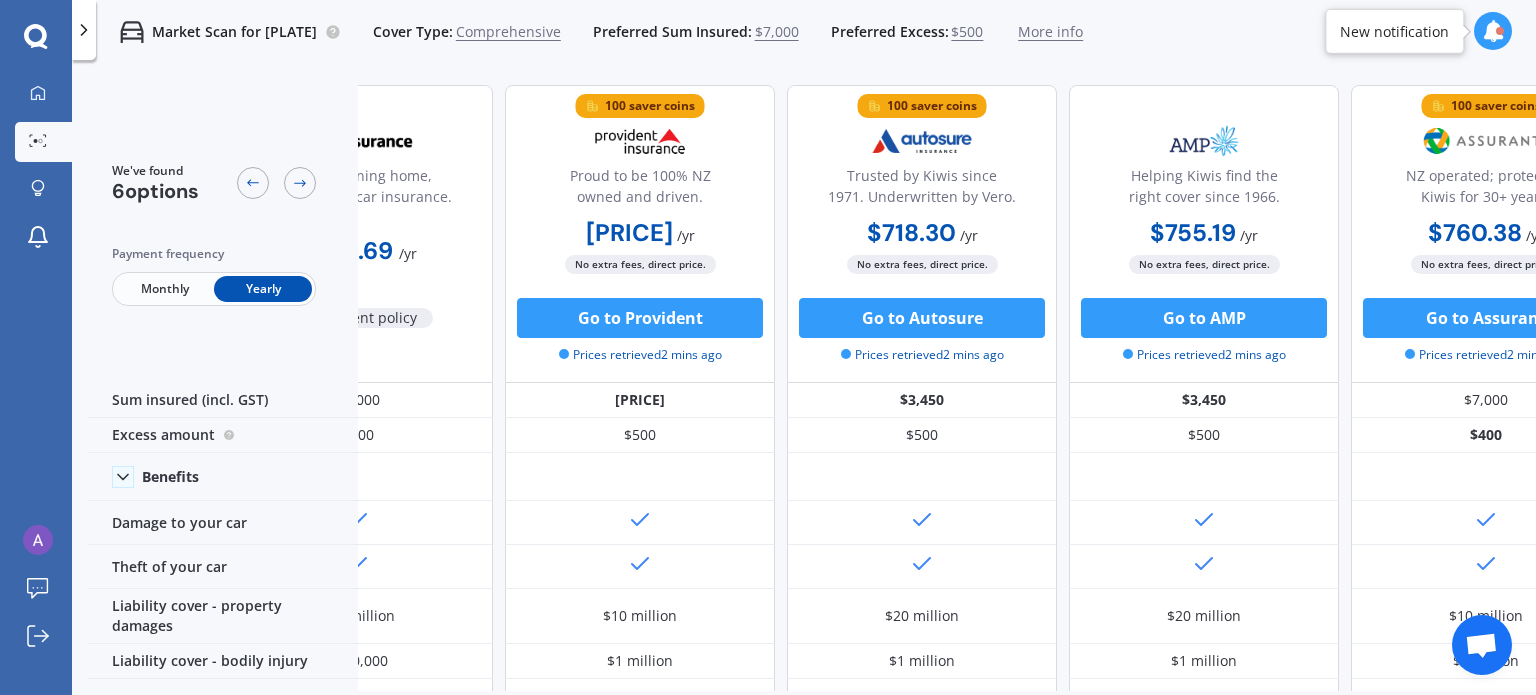 scroll, scrollTop: 0, scrollLeft: 0, axis: both 